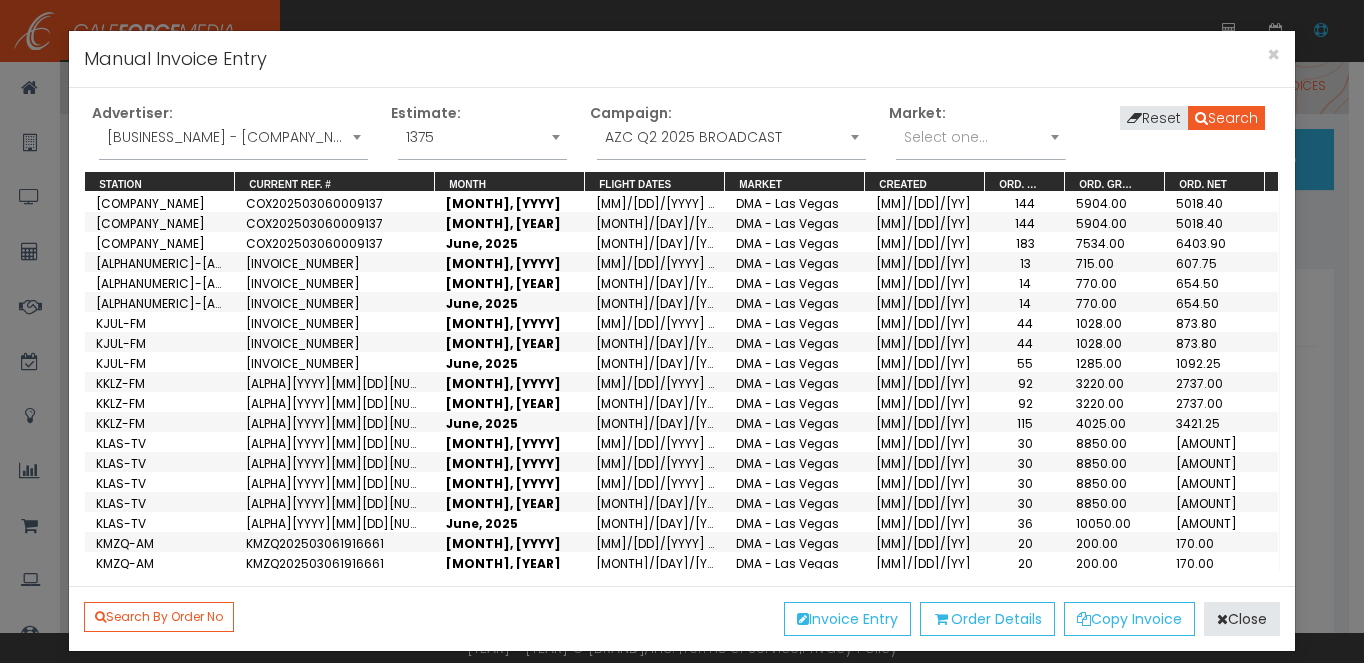 scroll, scrollTop: 0, scrollLeft: 0, axis: both 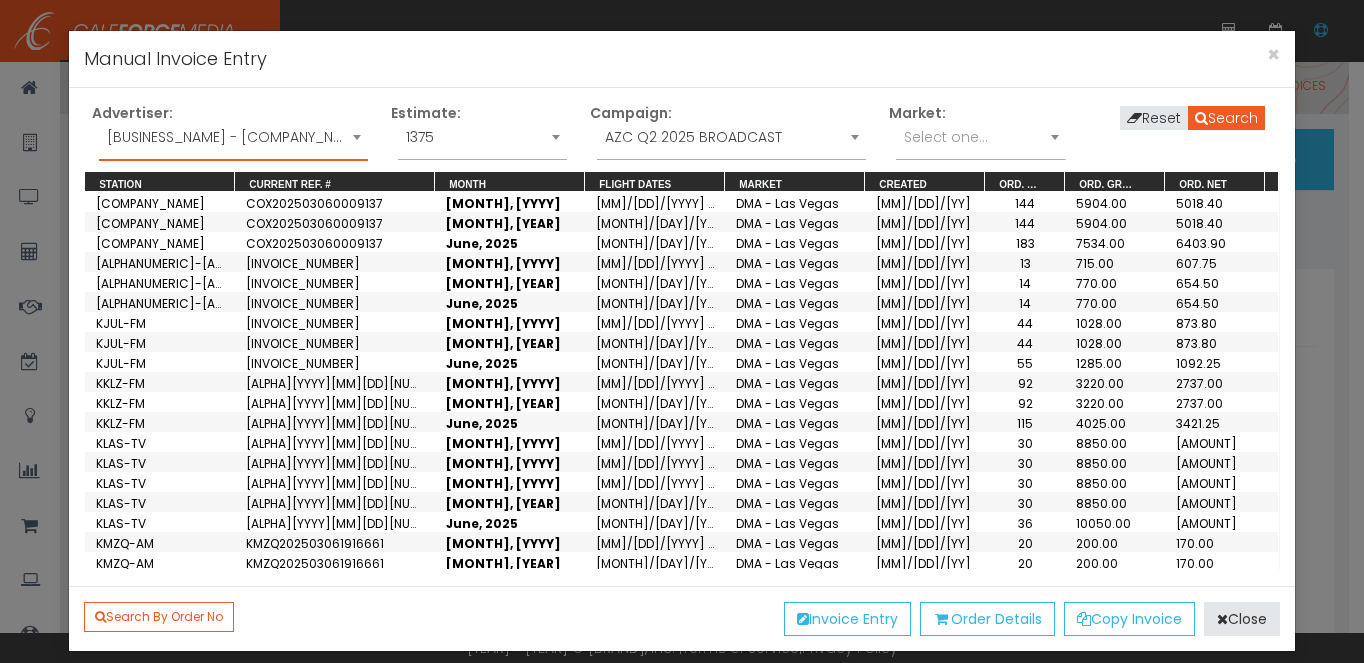 click on "[BUSINESS_NAME] - [COMPANY_NAME]" at bounding box center (233, 137) 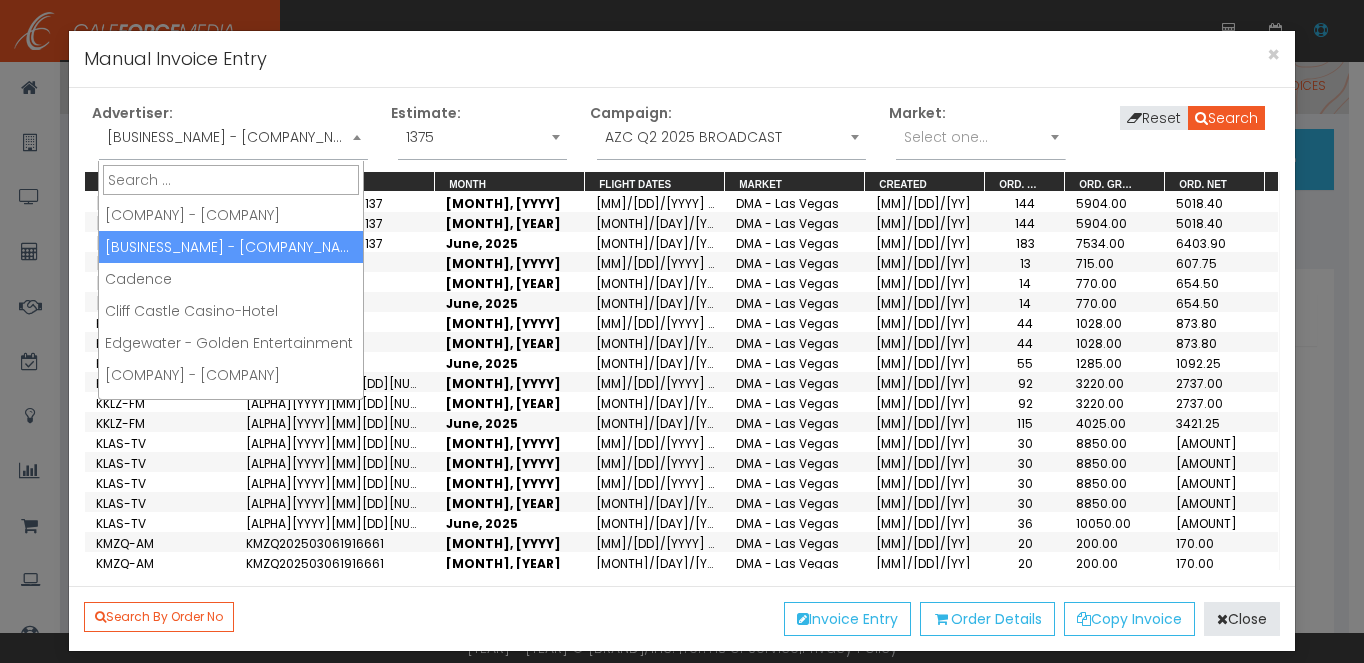 click on "[BUSINESS_NAME] - [COMPANY_NAME]" at bounding box center (233, 137) 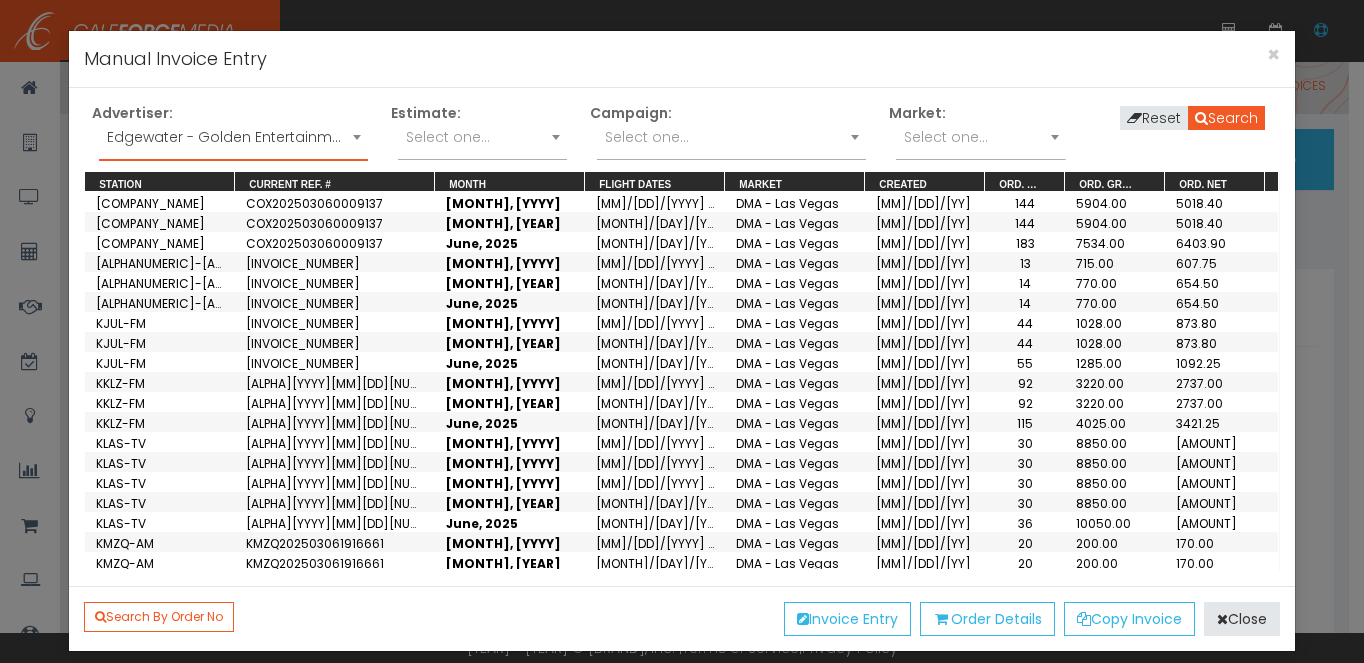 click on "Select one..." at bounding box center (647, 137) 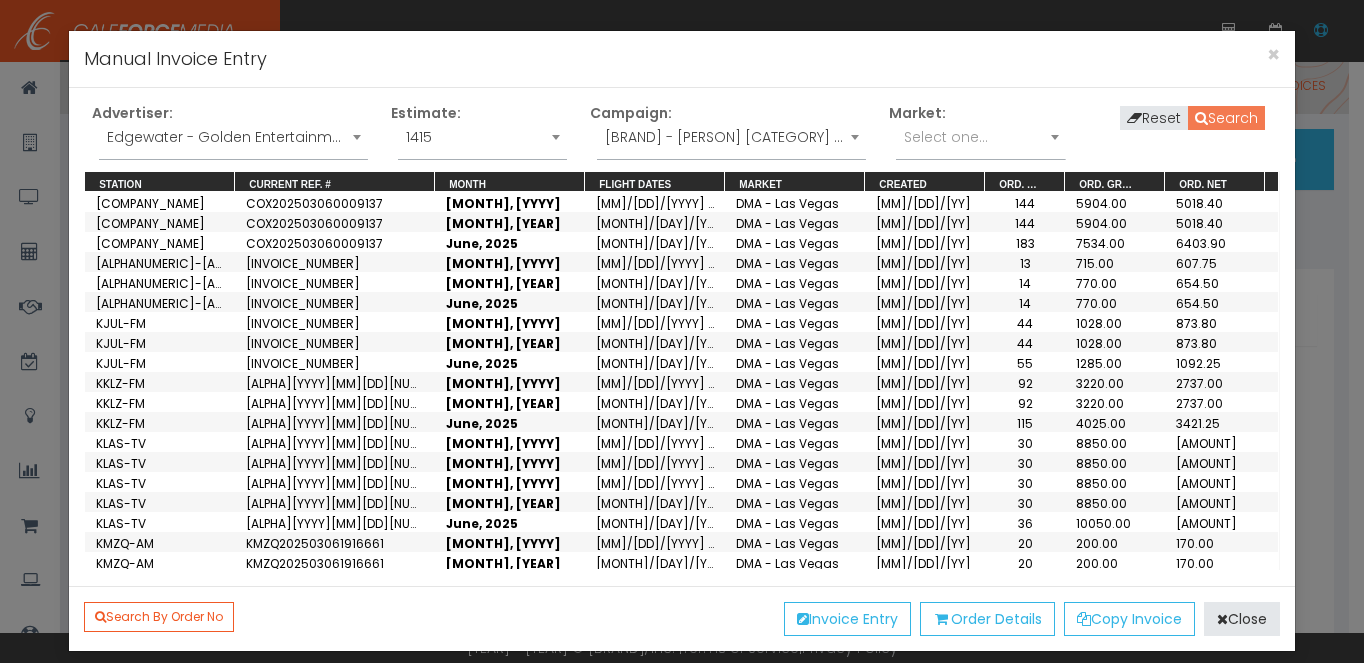 click on "Search" at bounding box center [1226, 118] 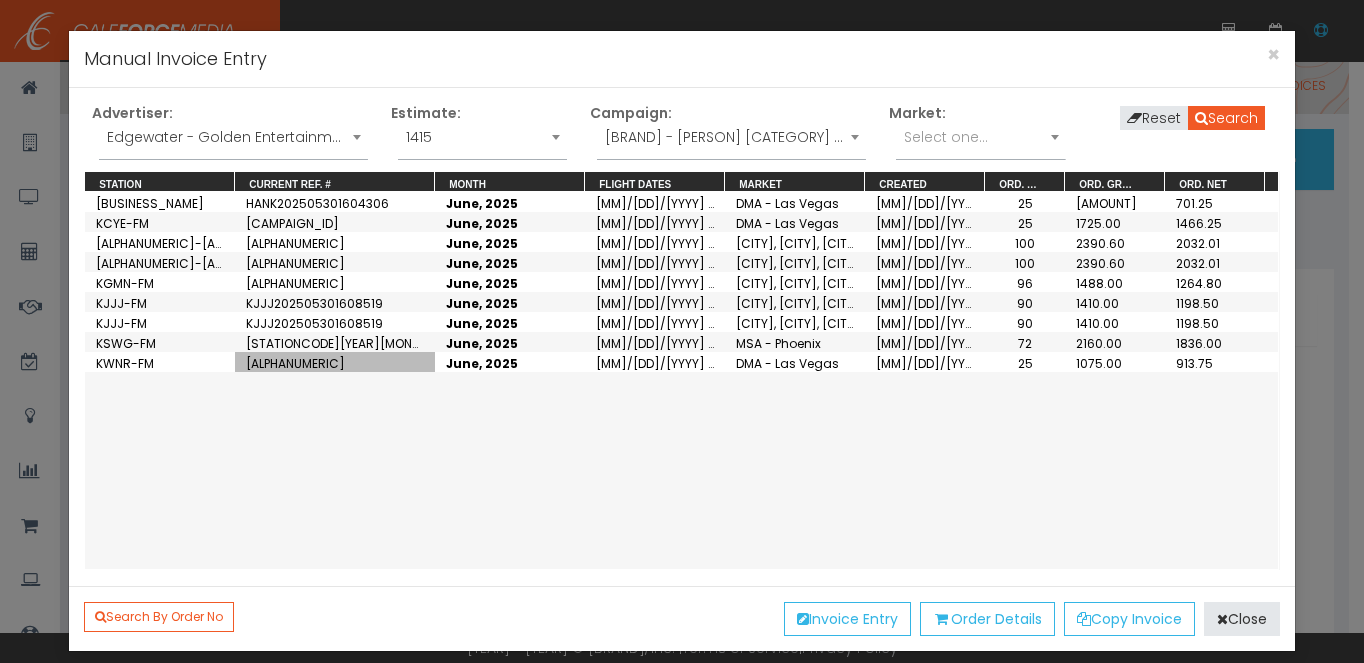 click on "[ALPHANUMERIC]" at bounding box center (335, 362) 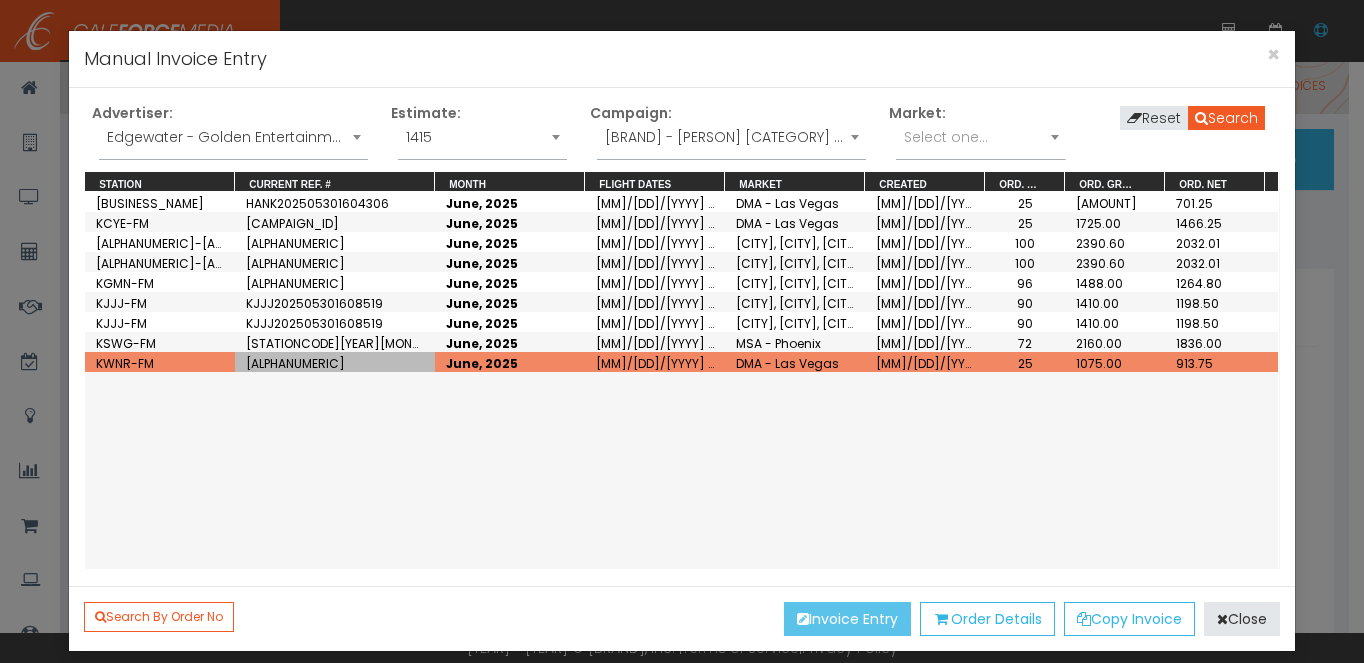 click on "Invoice Entry" at bounding box center (847, 619) 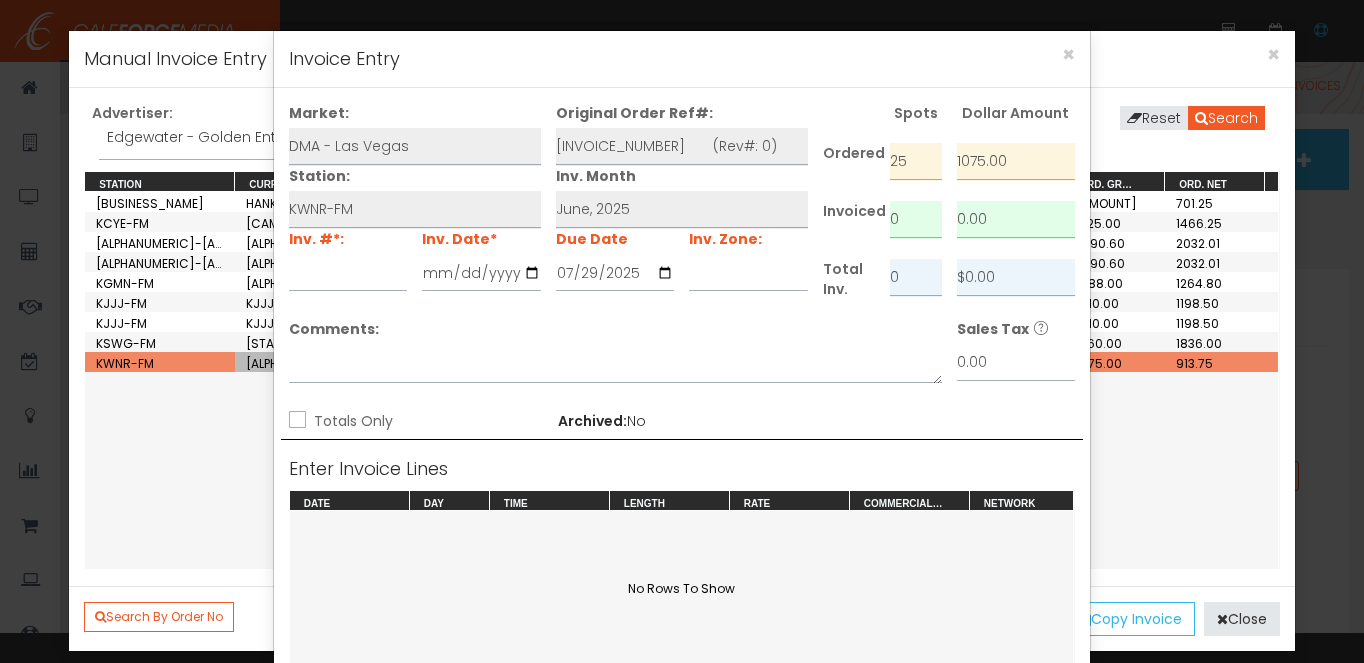 scroll, scrollTop: 0, scrollLeft: 0, axis: both 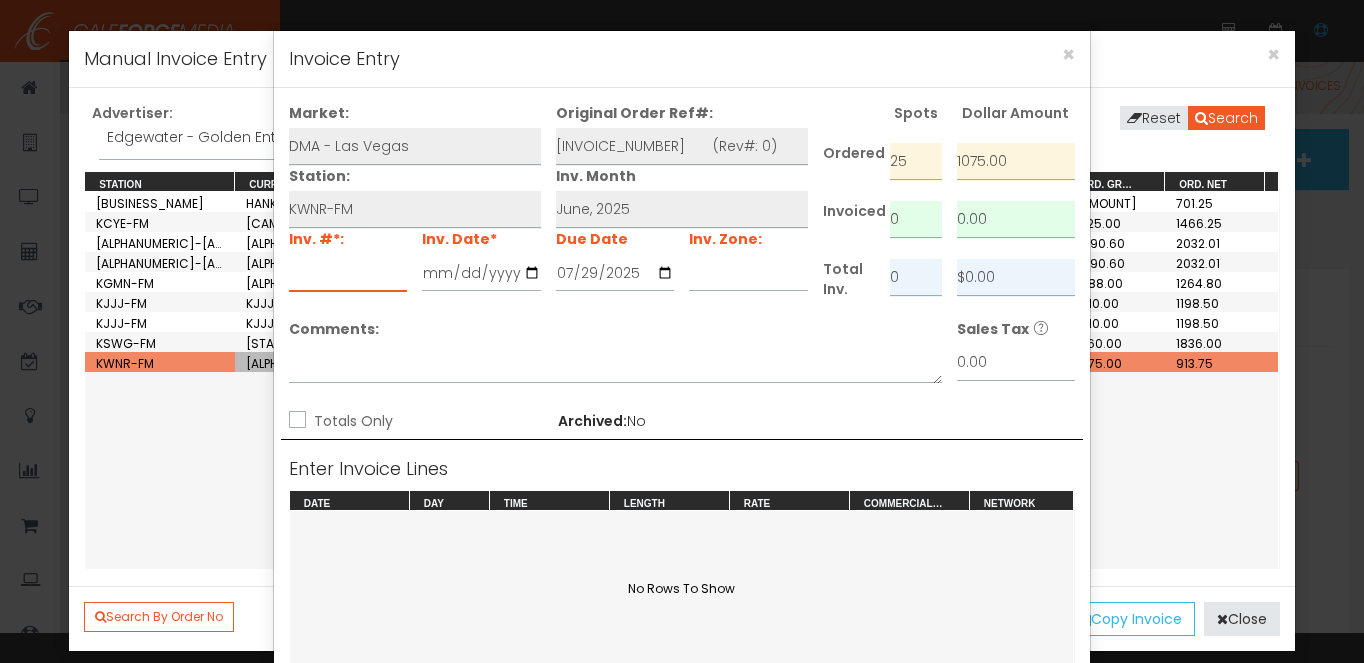 click at bounding box center (348, 273) 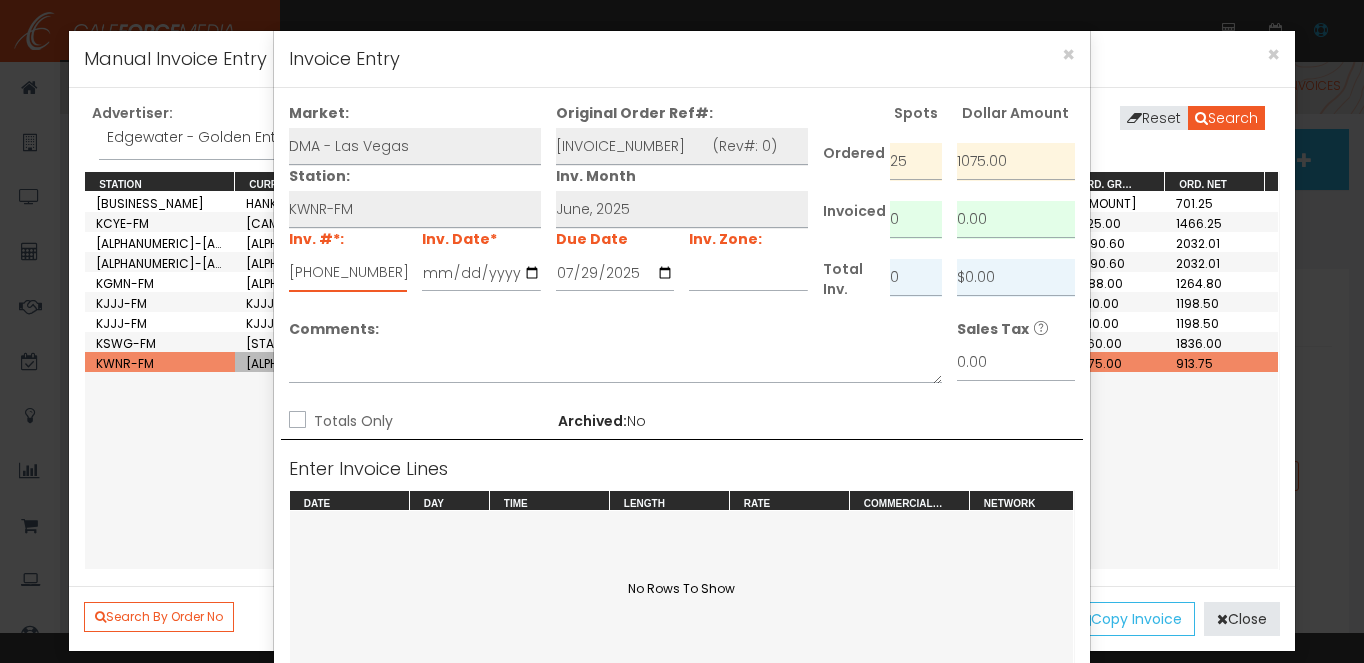 type on "[PHONE_NUMBER]" 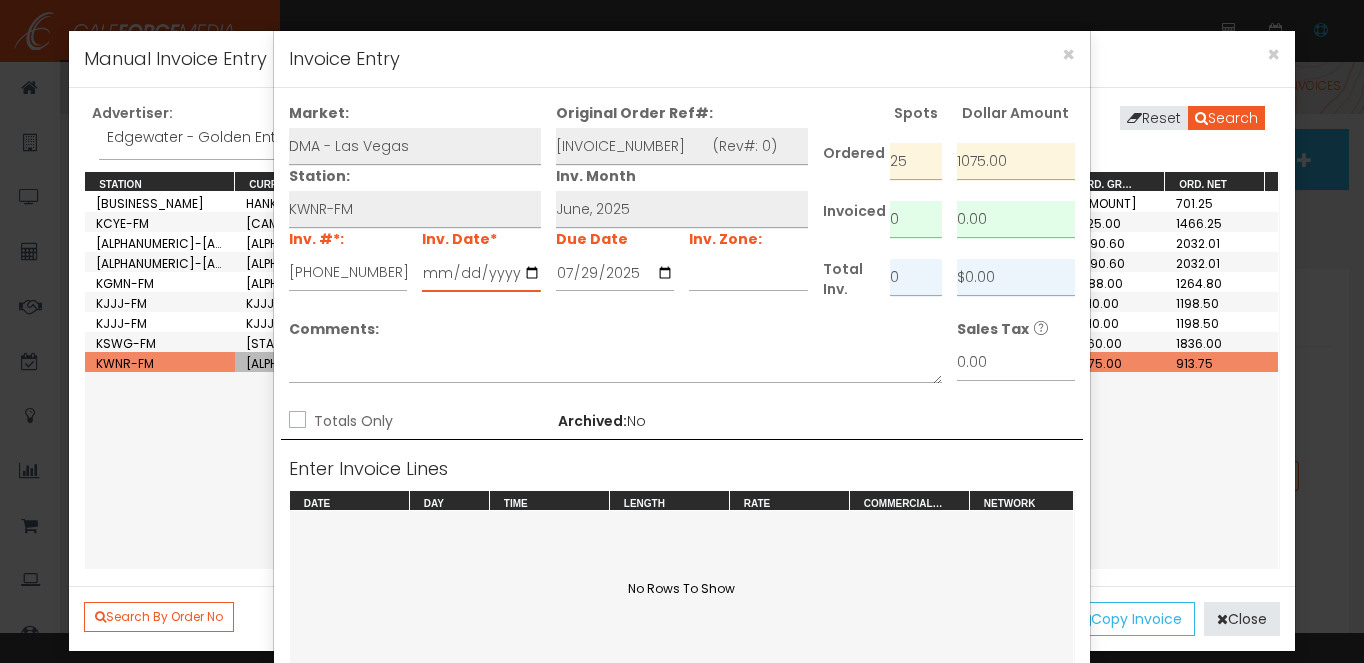 click at bounding box center (481, 273) 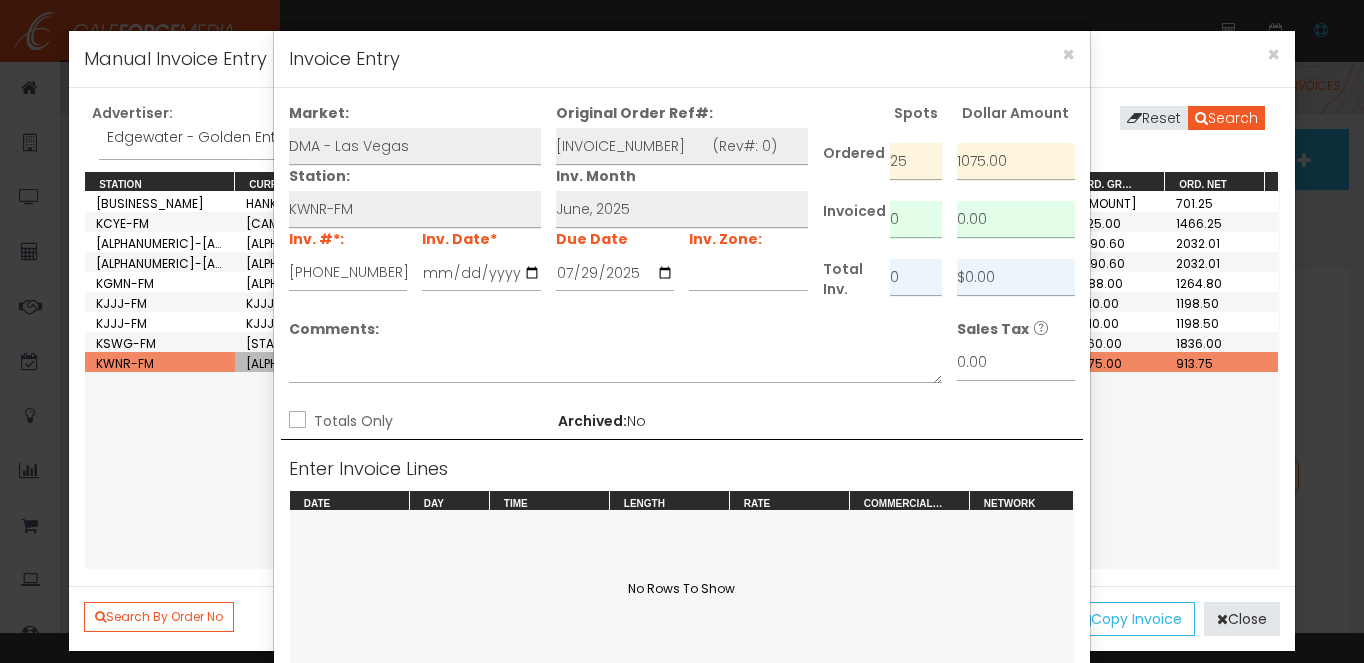 click on "Totals Only" at bounding box center [295, 421] 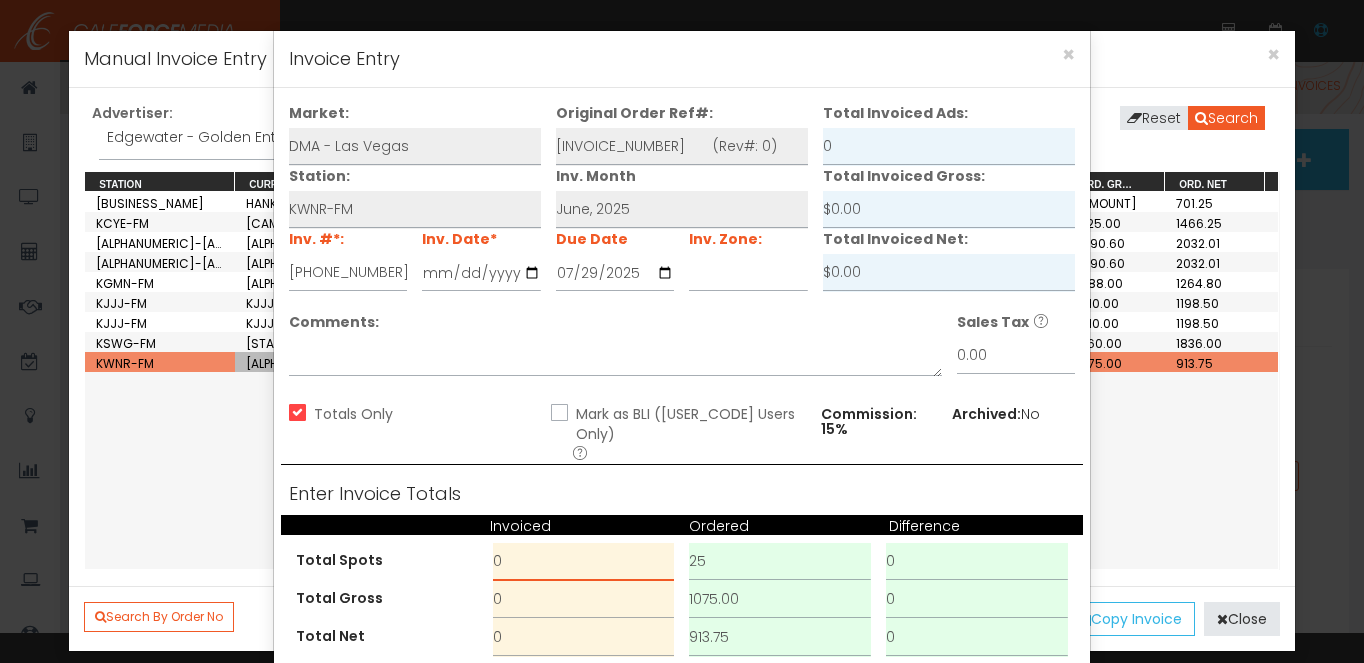 drag, startPoint x: 559, startPoint y: 544, endPoint x: 447, endPoint y: 539, distance: 112.11155 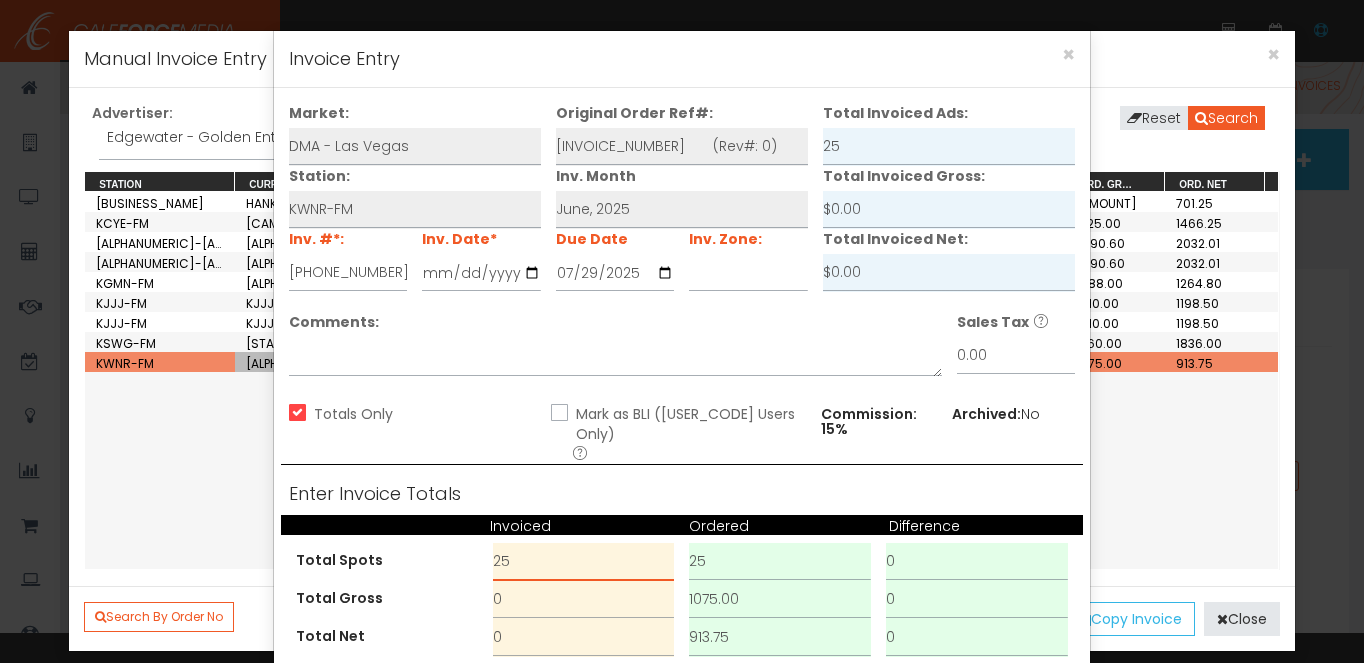 type on "25" 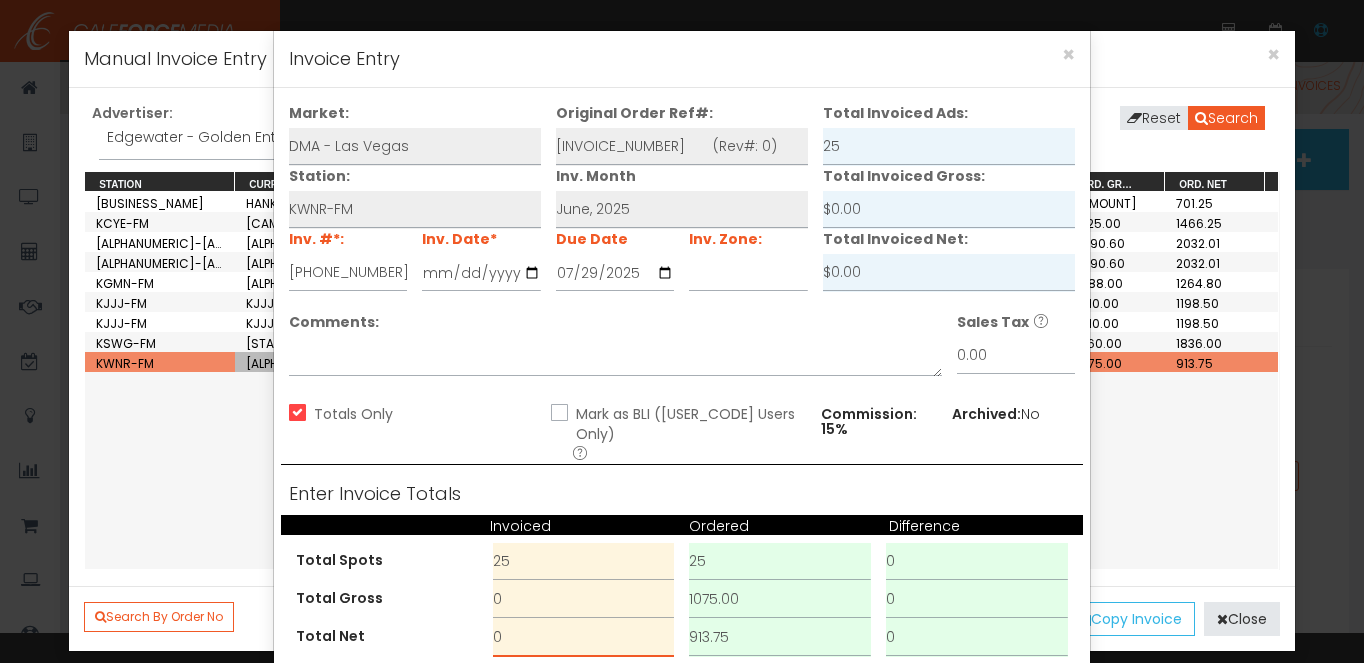 drag, startPoint x: 531, startPoint y: 625, endPoint x: 415, endPoint y: 617, distance: 116.275536 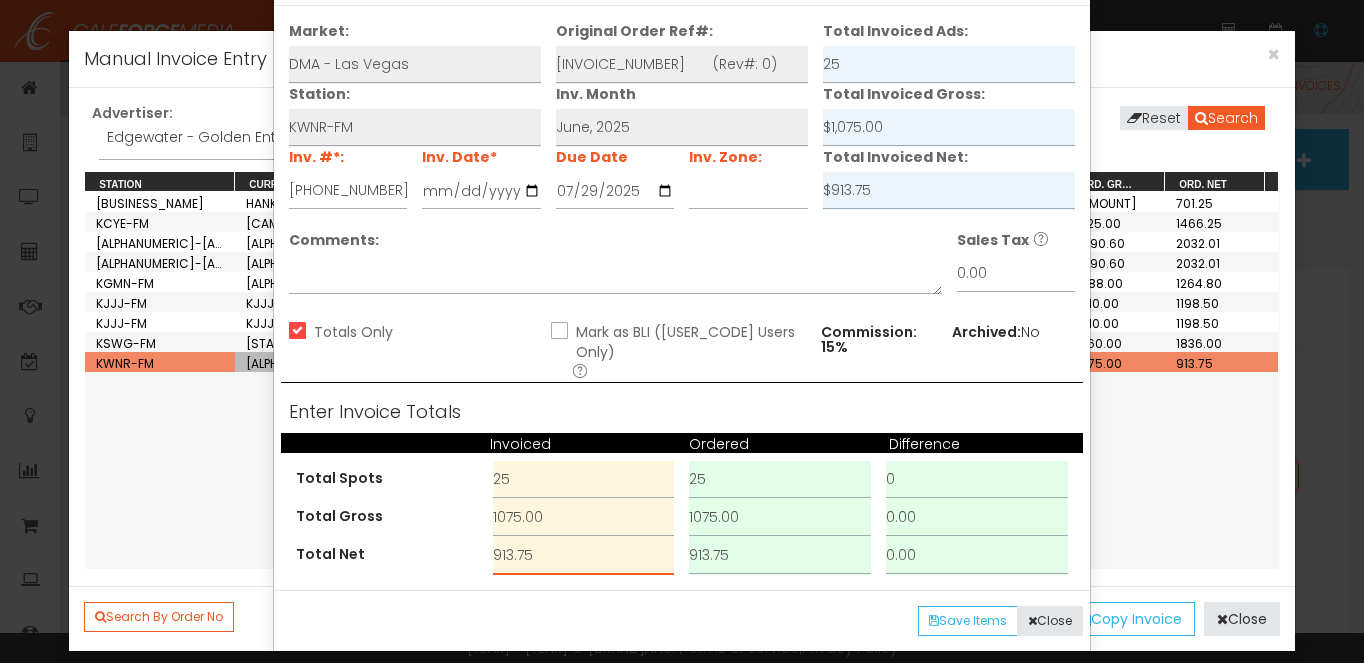 scroll, scrollTop: 84, scrollLeft: 0, axis: vertical 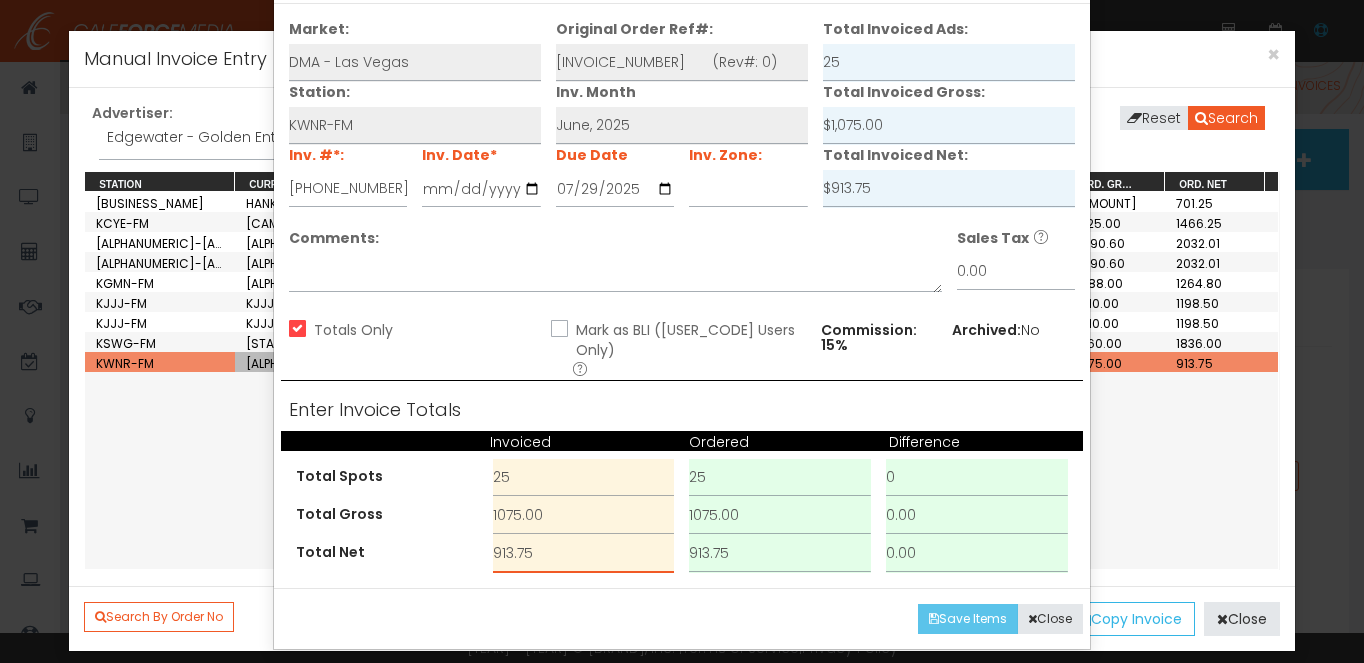 type on "913.75" 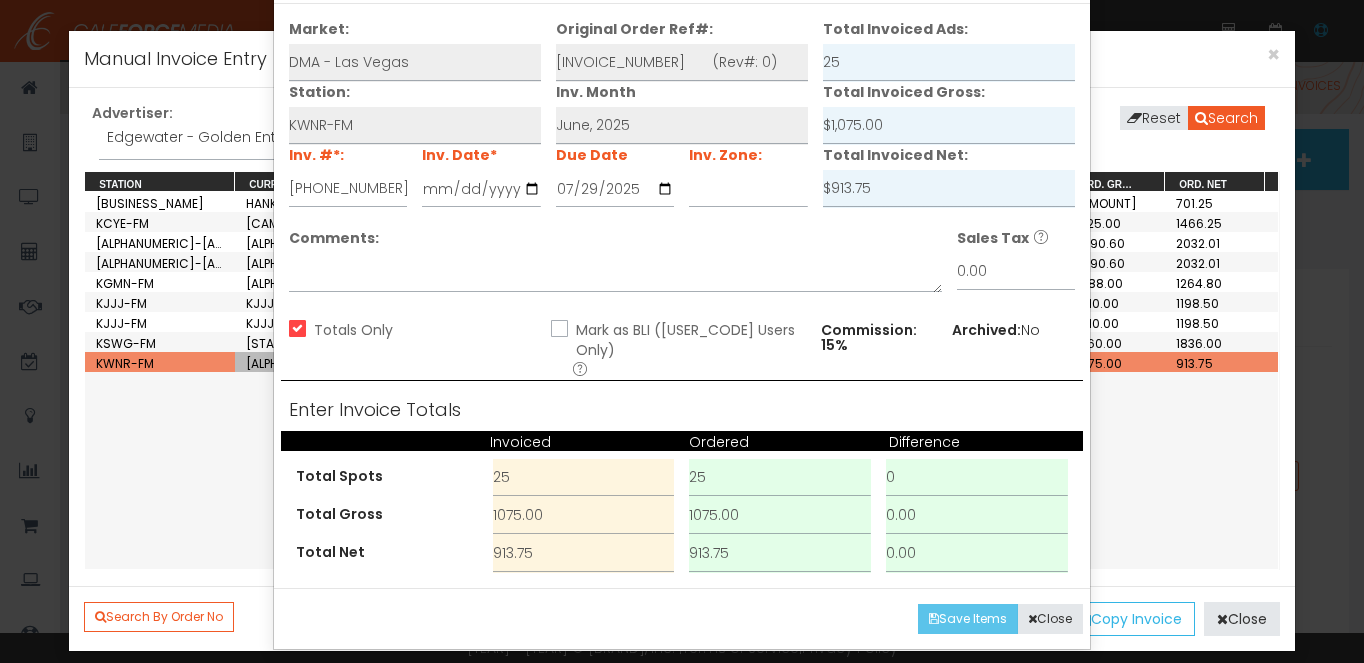 click on "Save Items" at bounding box center [968, 619] 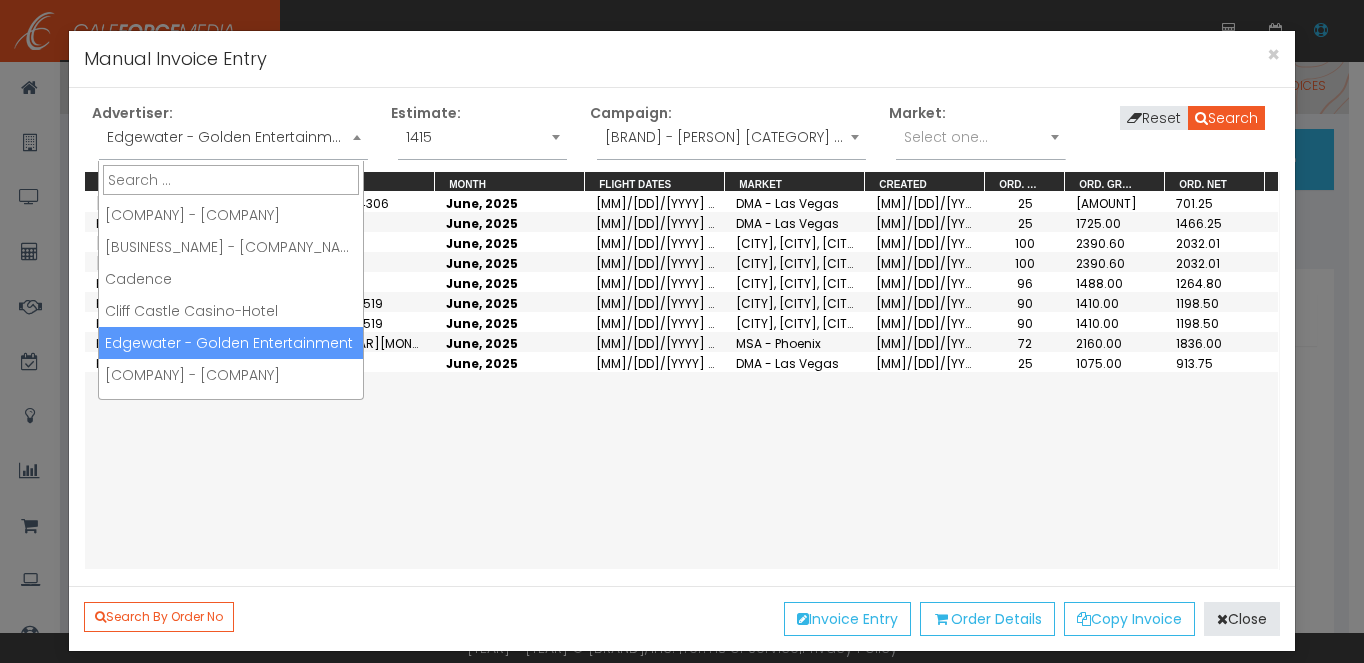 click on "Edgewater - Golden Entertainment" at bounding box center [233, 137] 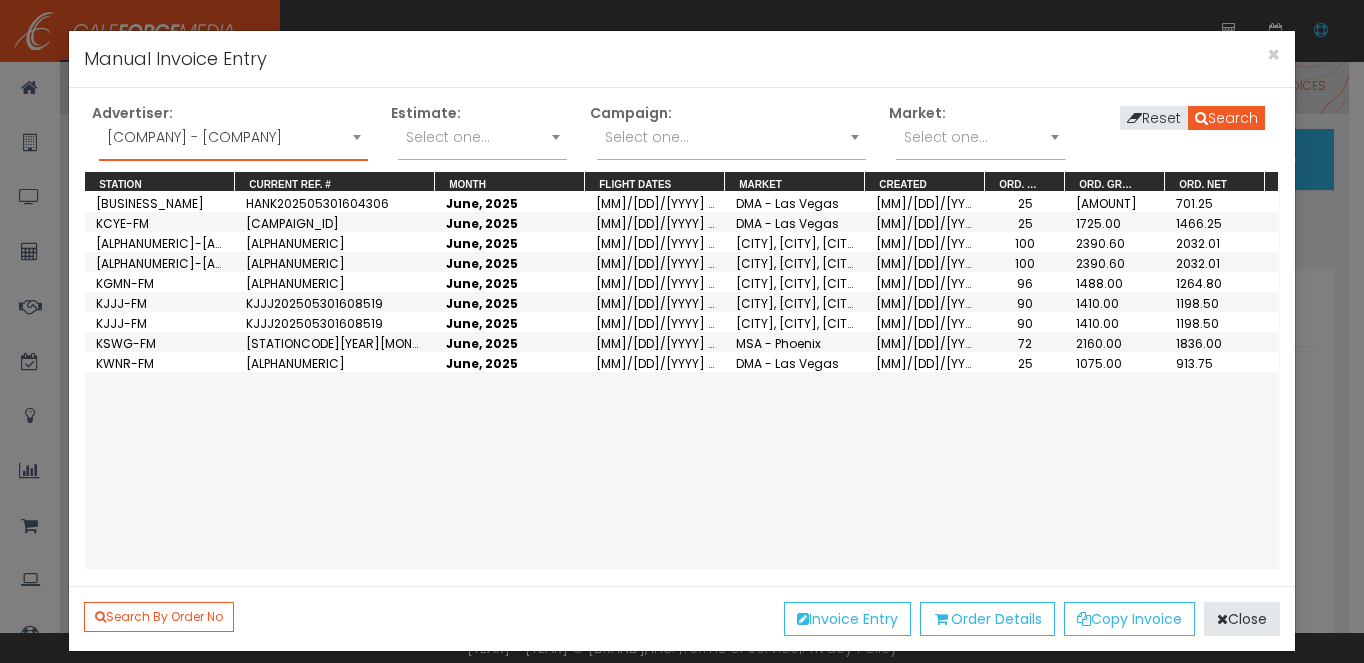 click on "Select one..." at bounding box center [731, 142] 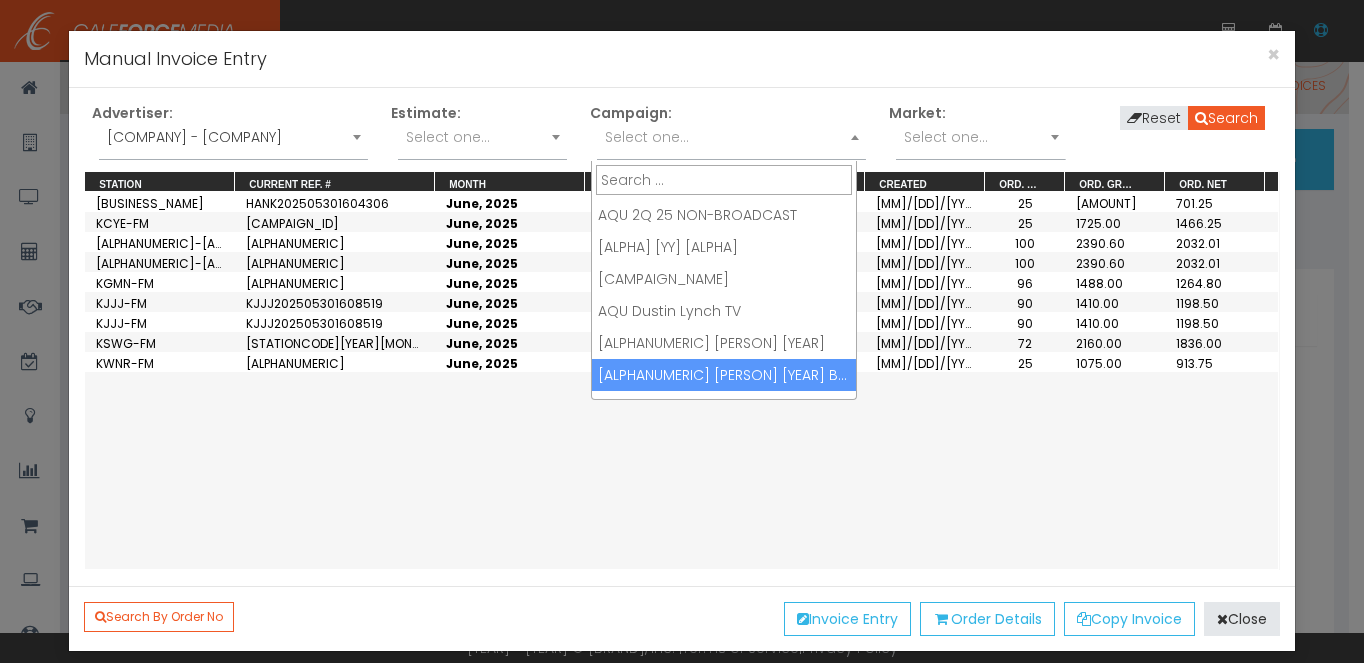 drag, startPoint x: 807, startPoint y: 384, endPoint x: 910, endPoint y: 286, distance: 142.17242 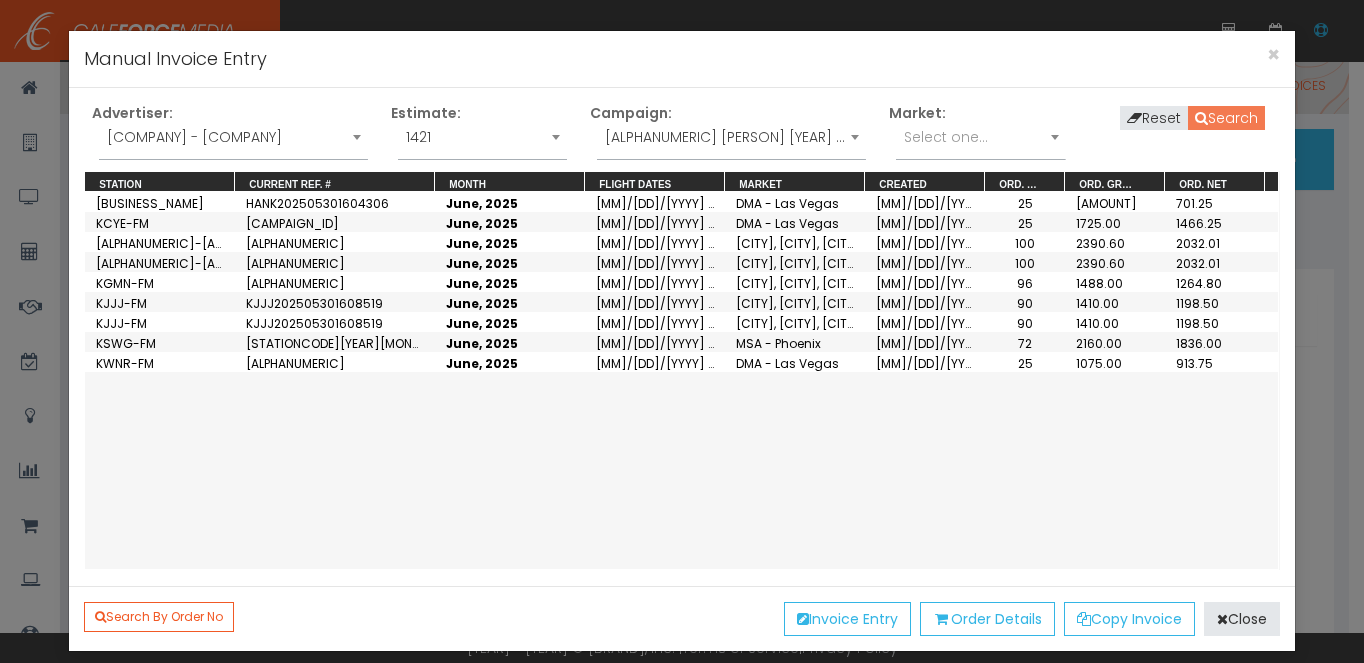 click on "Search" at bounding box center [1226, 118] 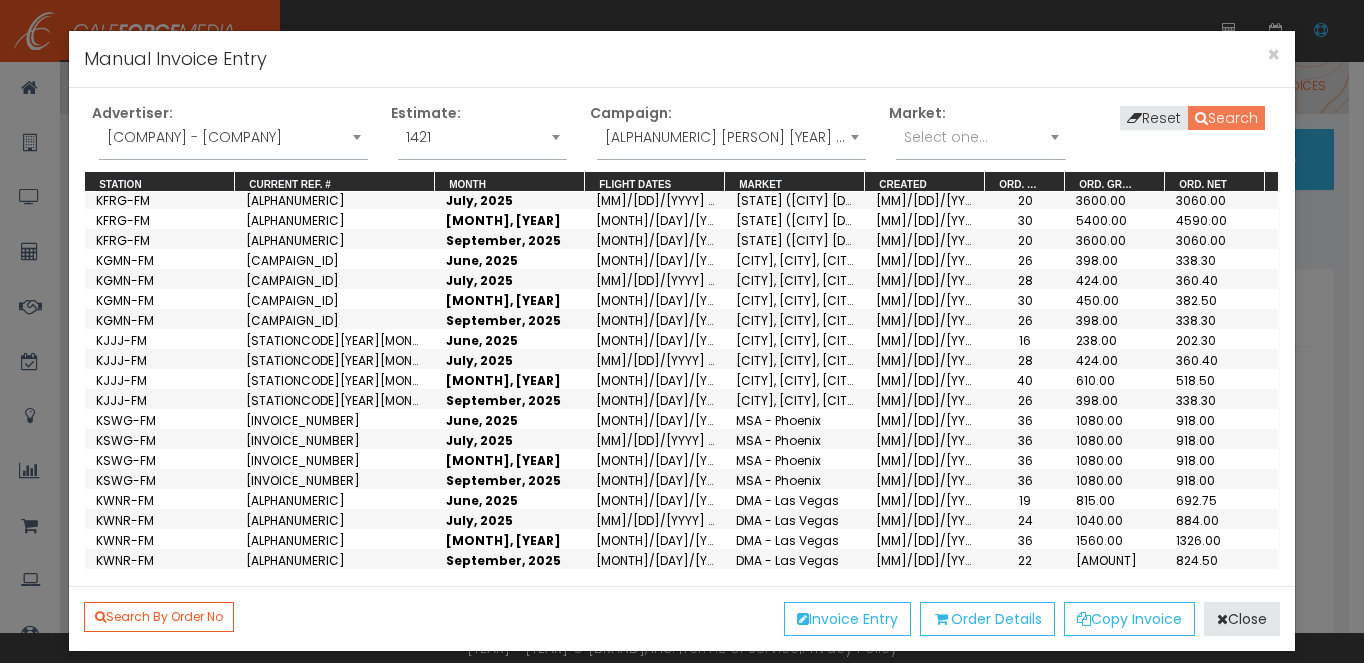 scroll, scrollTop: 278, scrollLeft: 0, axis: vertical 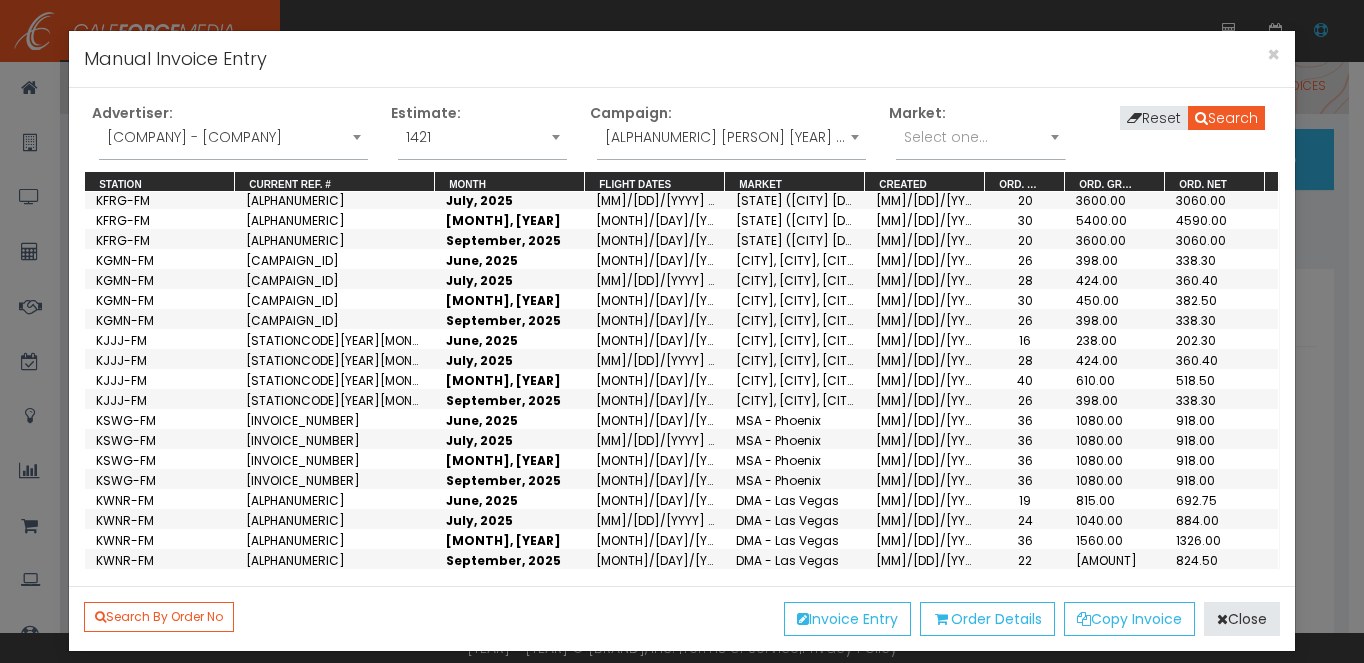 click on "[ALPHANUMERIC]" at bounding box center [335, 539] 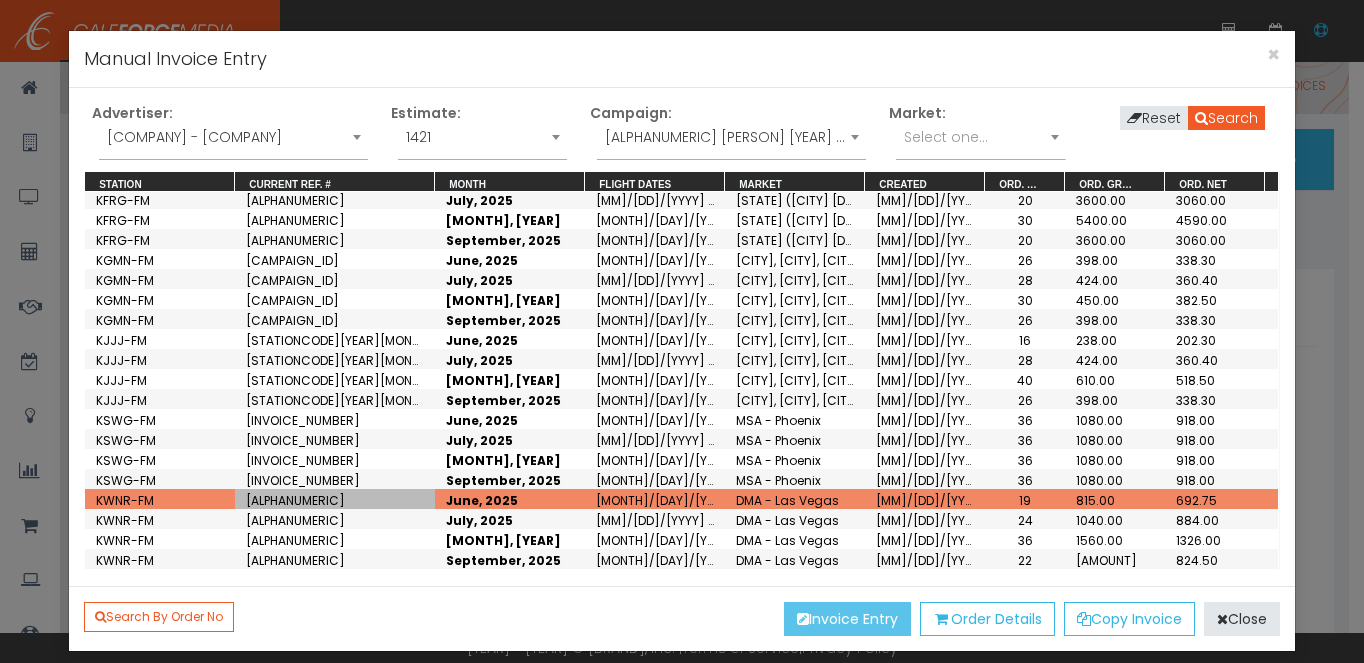 click on "Invoice Entry" at bounding box center (847, 619) 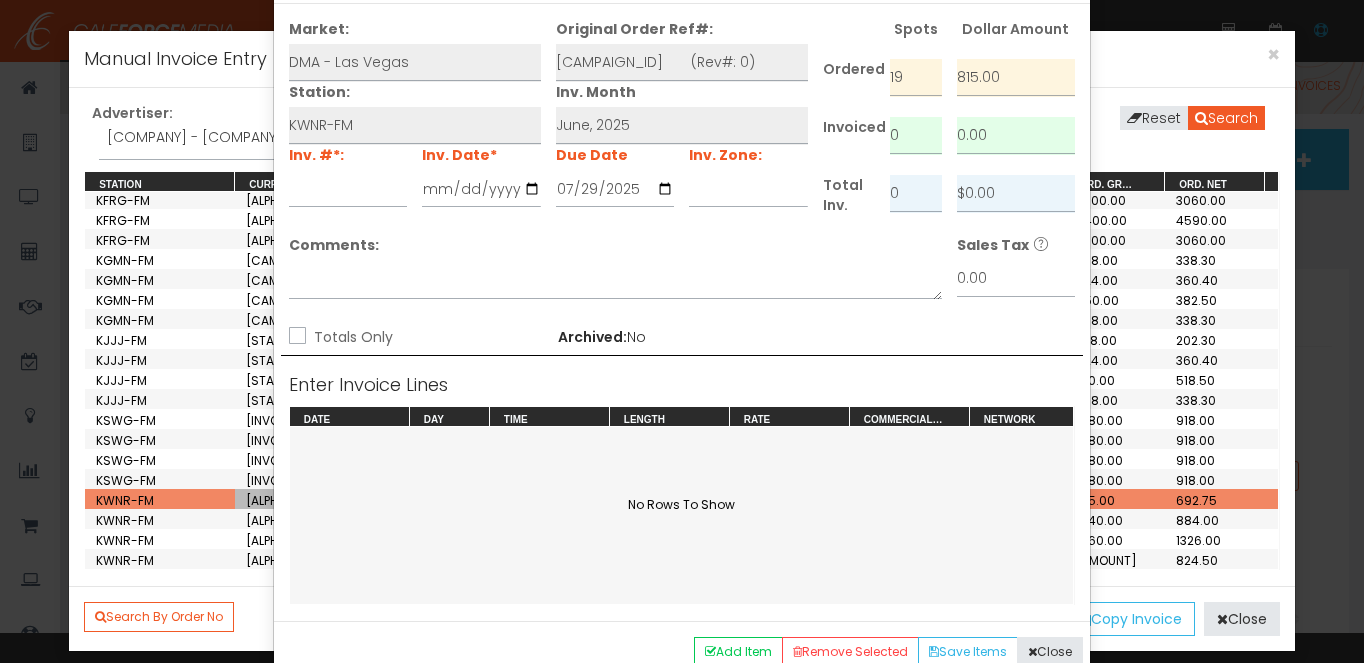 scroll, scrollTop: 0, scrollLeft: 0, axis: both 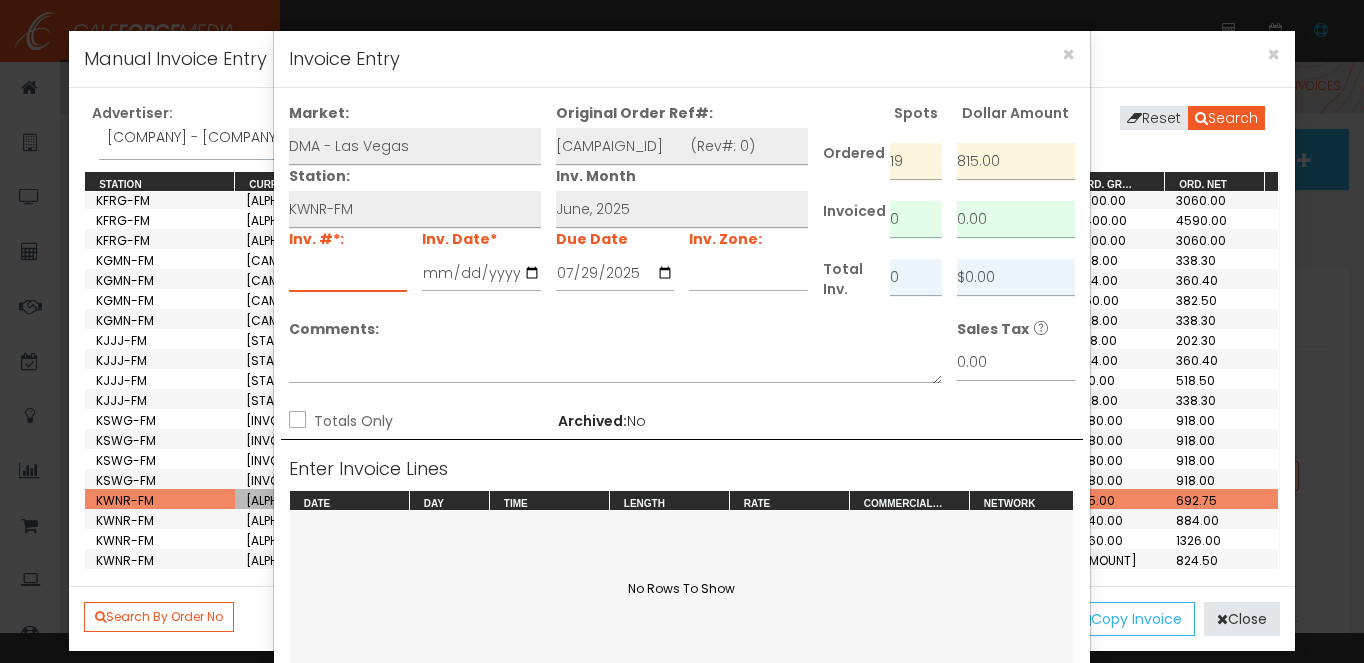 click at bounding box center [348, 273] 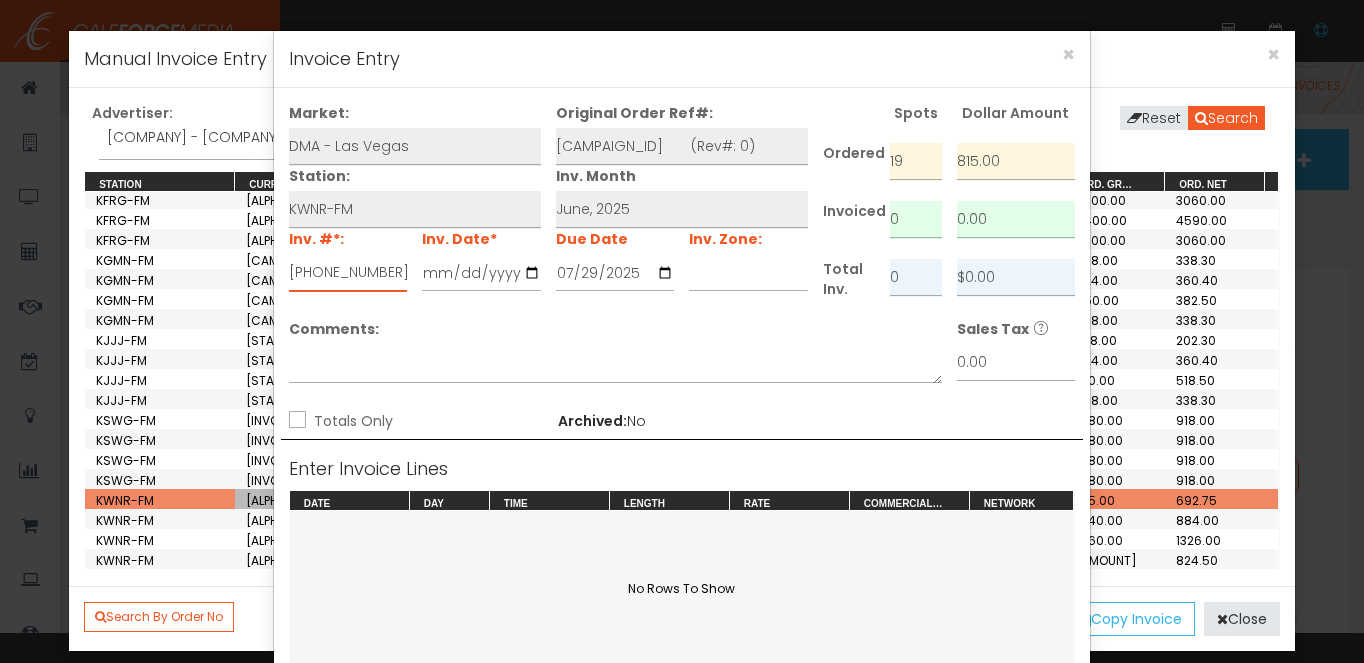 type on "[PHONE_NUMBER]" 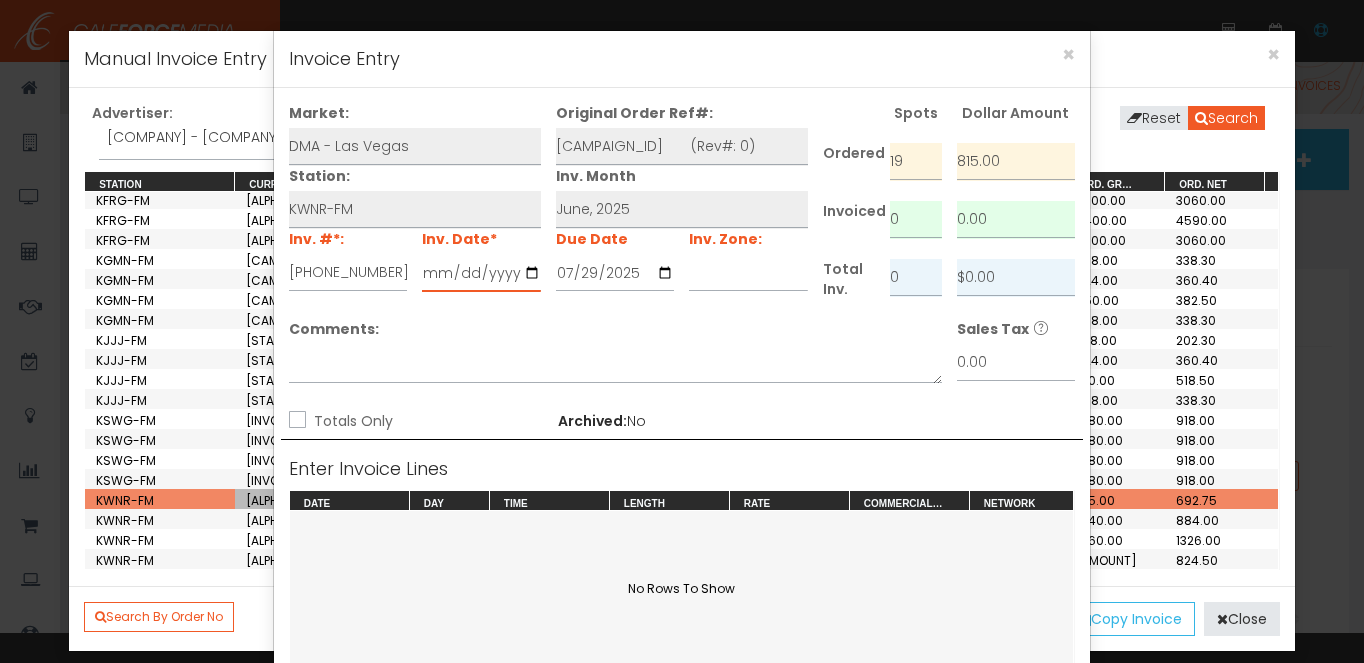 click at bounding box center (481, 273) 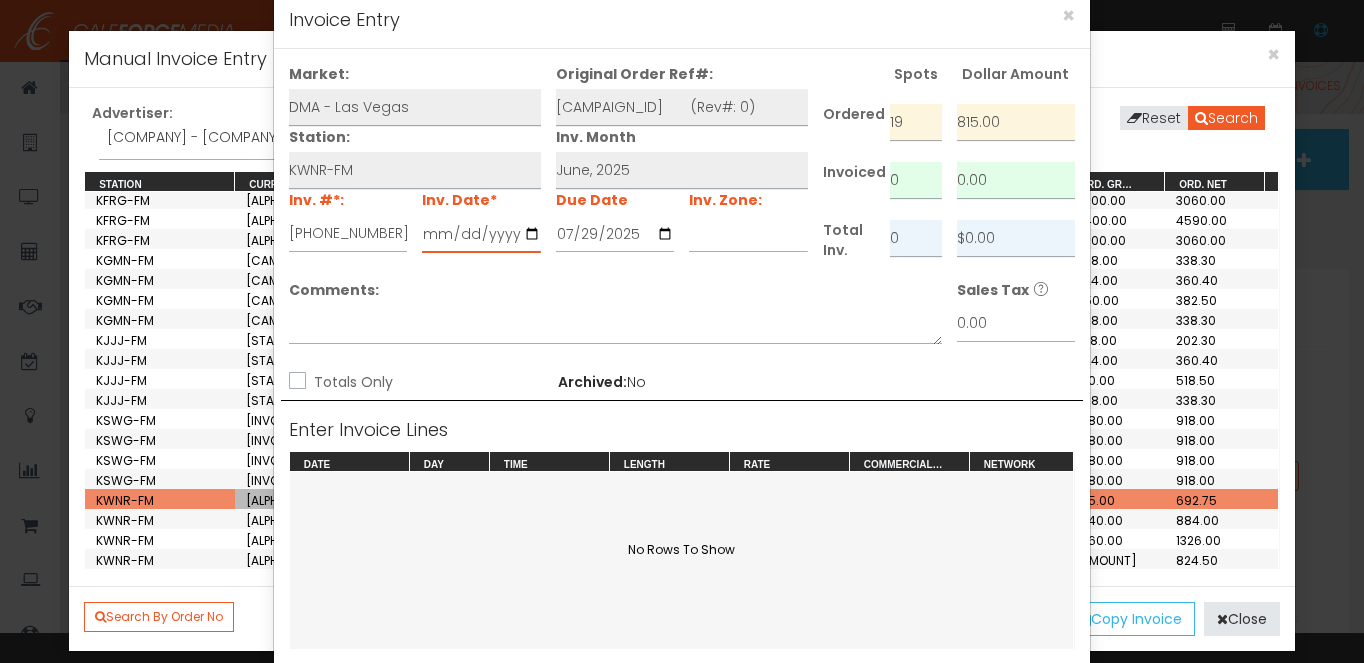scroll, scrollTop: 77, scrollLeft: 0, axis: vertical 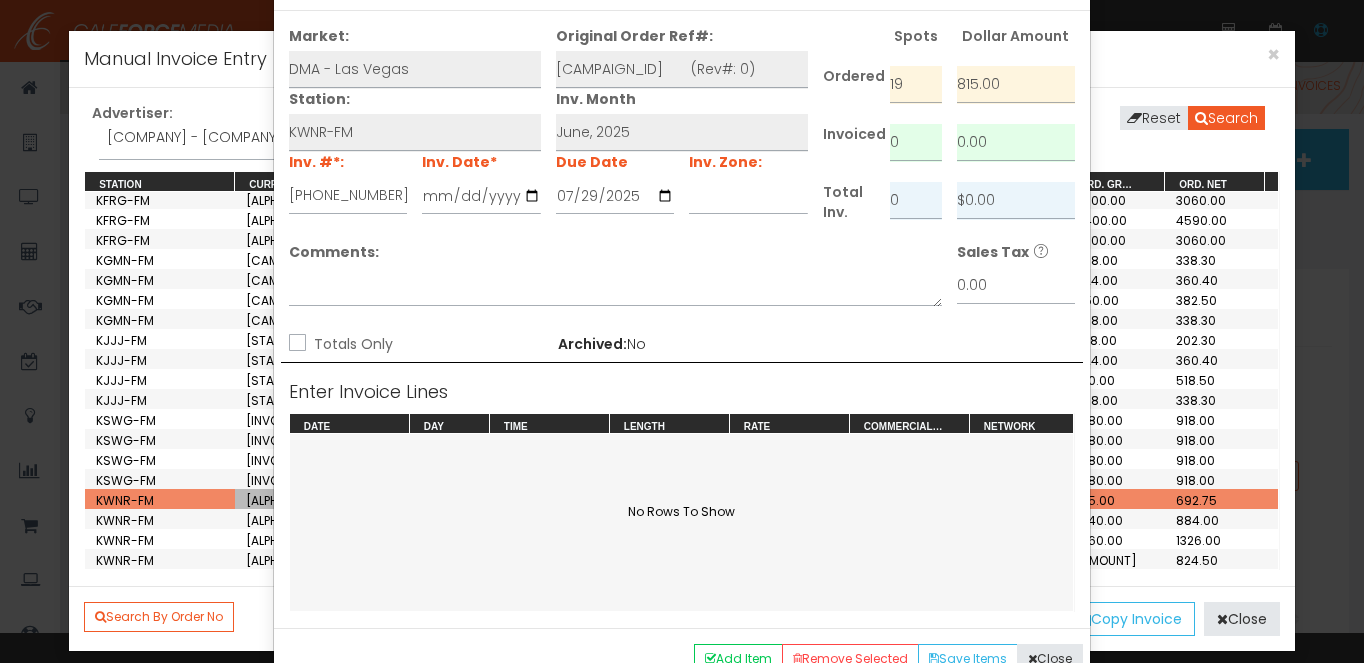 click on "Totals Only" at bounding box center [295, 344] 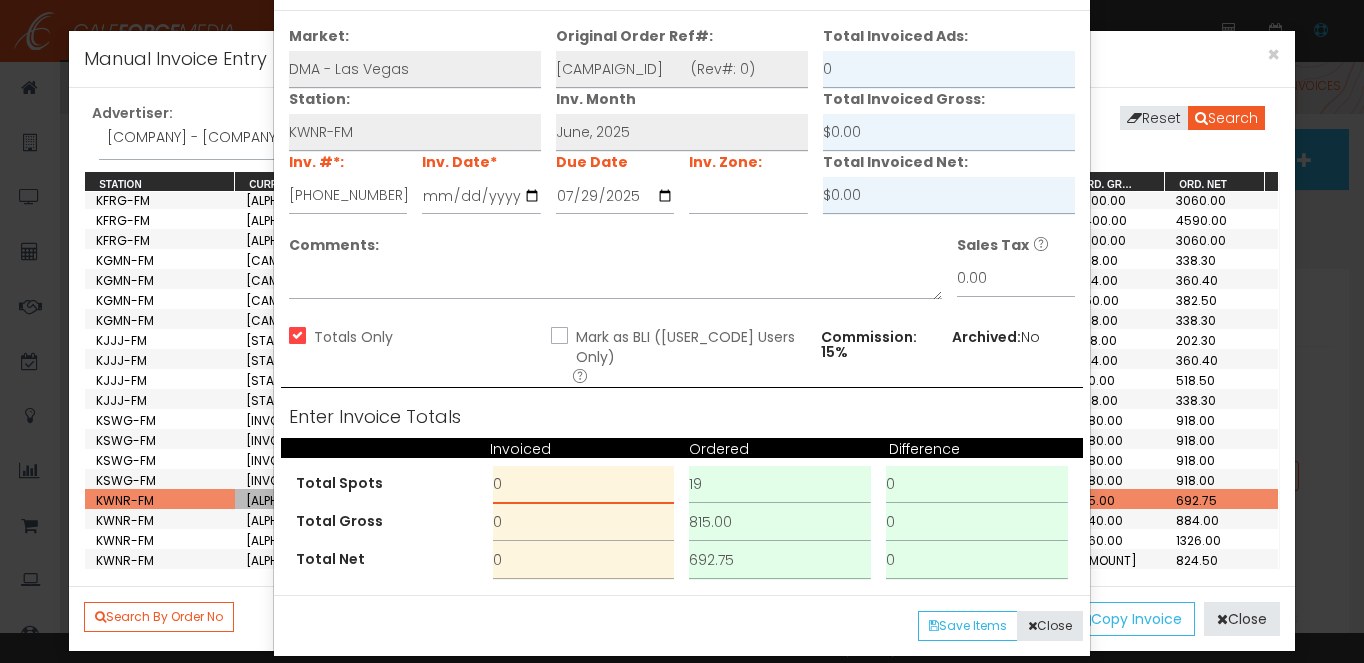 drag, startPoint x: 531, startPoint y: 472, endPoint x: 471, endPoint y: 458, distance: 61.611687 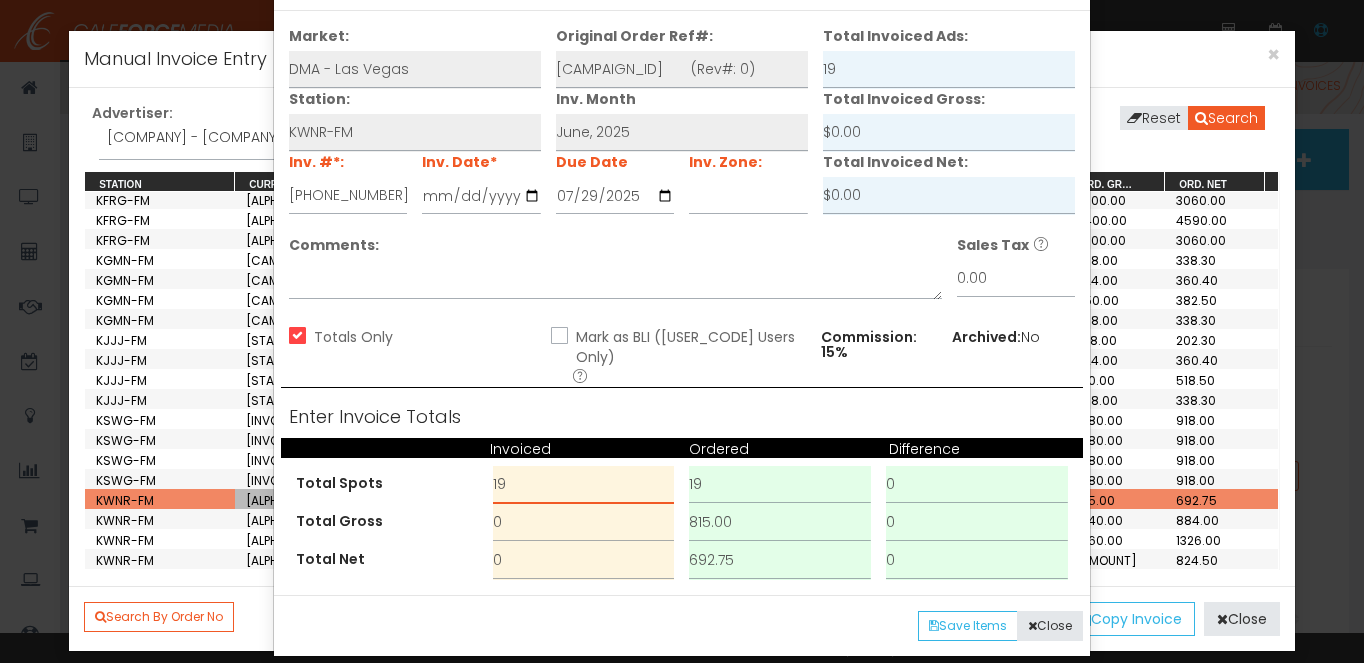 drag, startPoint x: 528, startPoint y: 461, endPoint x: 457, endPoint y: 469, distance: 71.44928 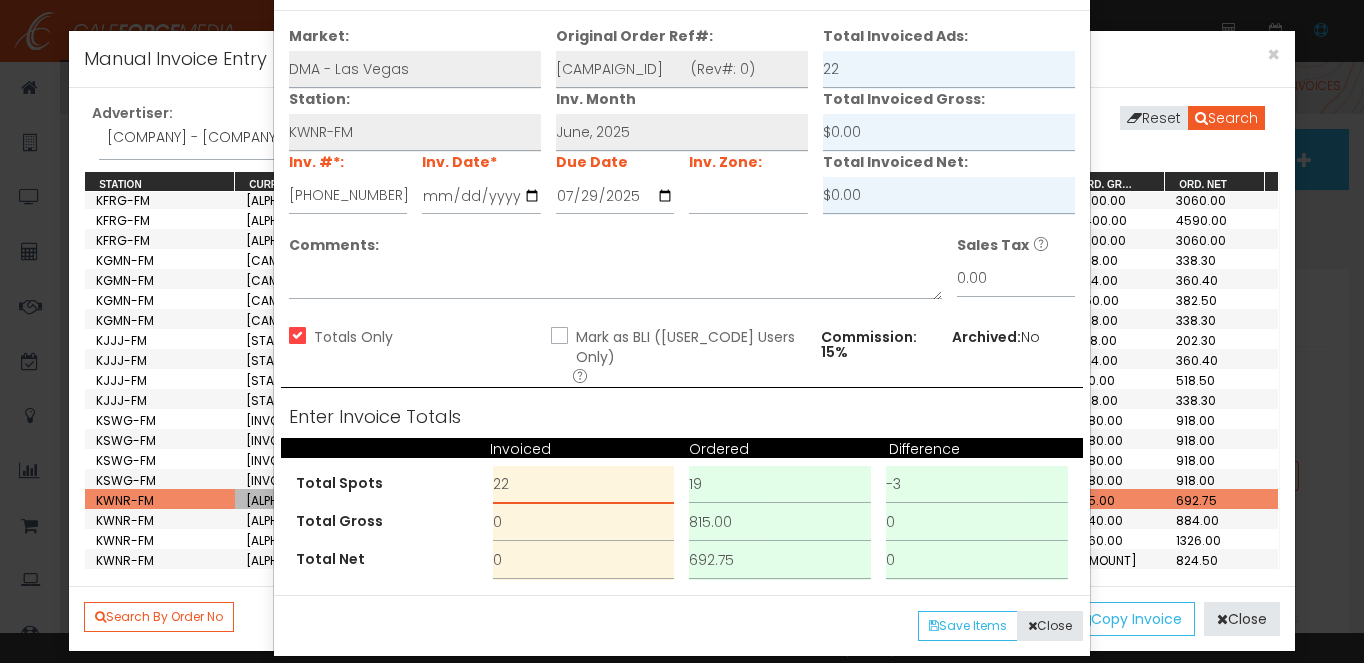 type on "22" 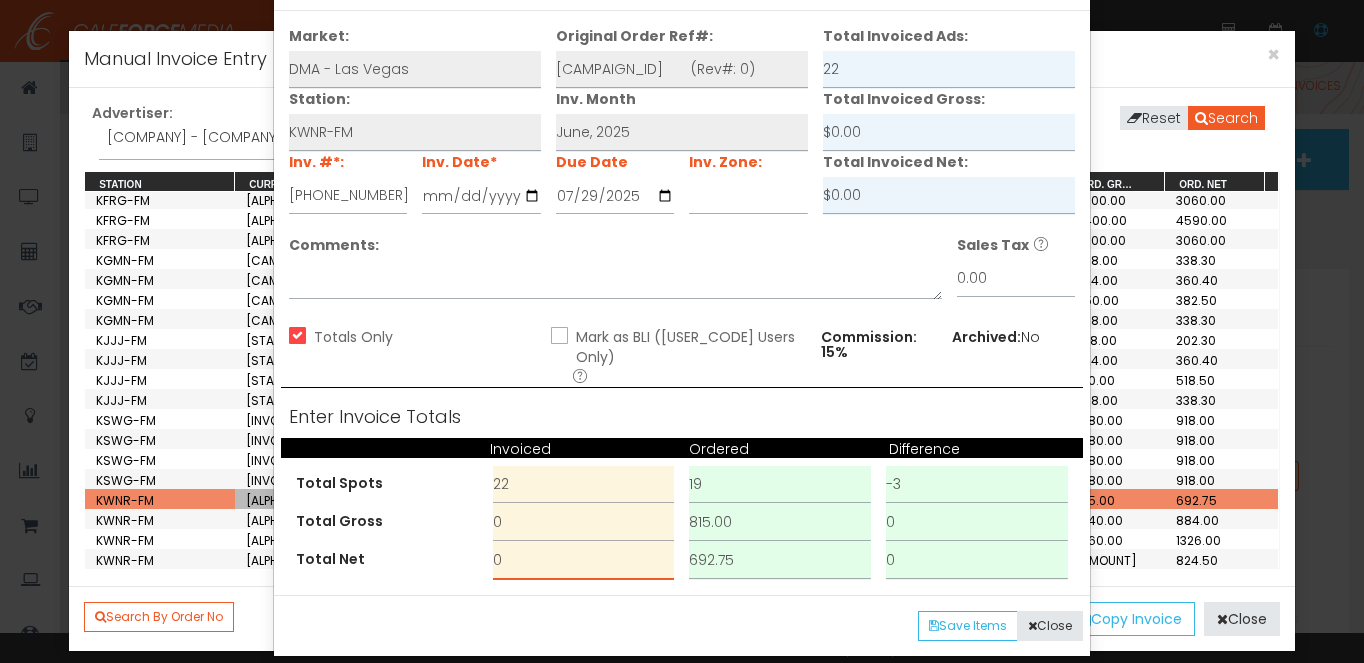 drag, startPoint x: 524, startPoint y: 539, endPoint x: 450, endPoint y: 539, distance: 74 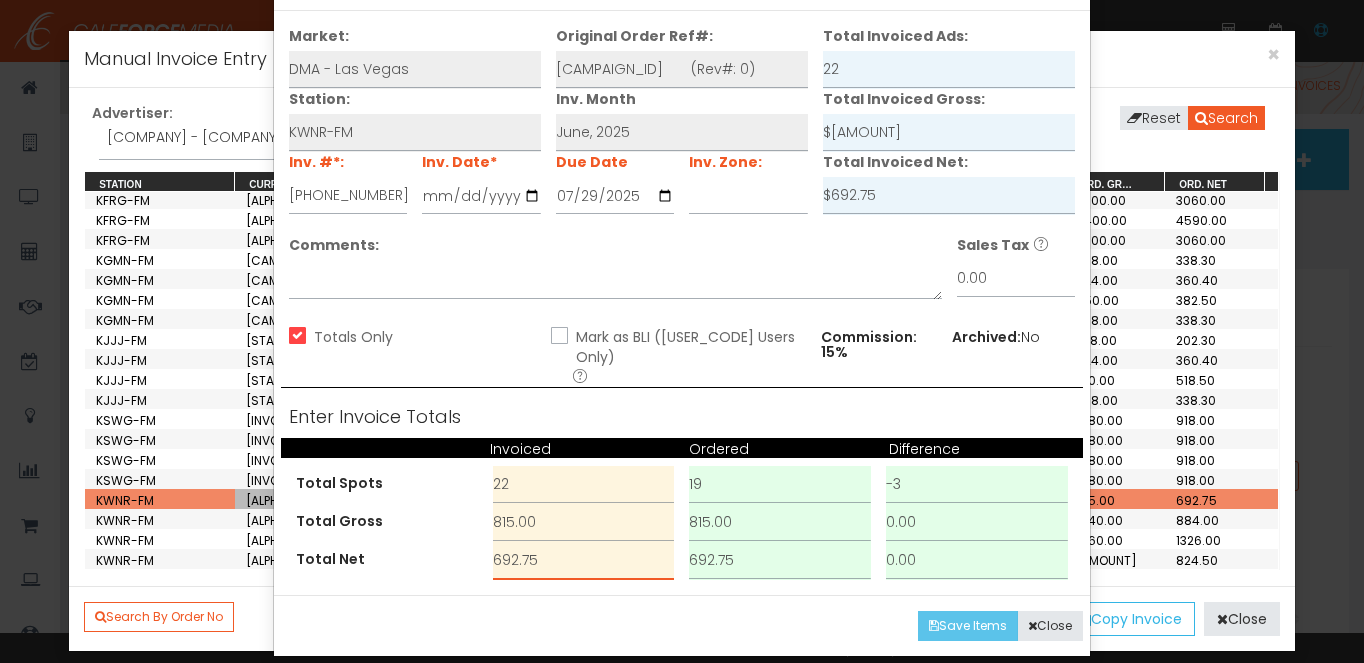 type on "692.75" 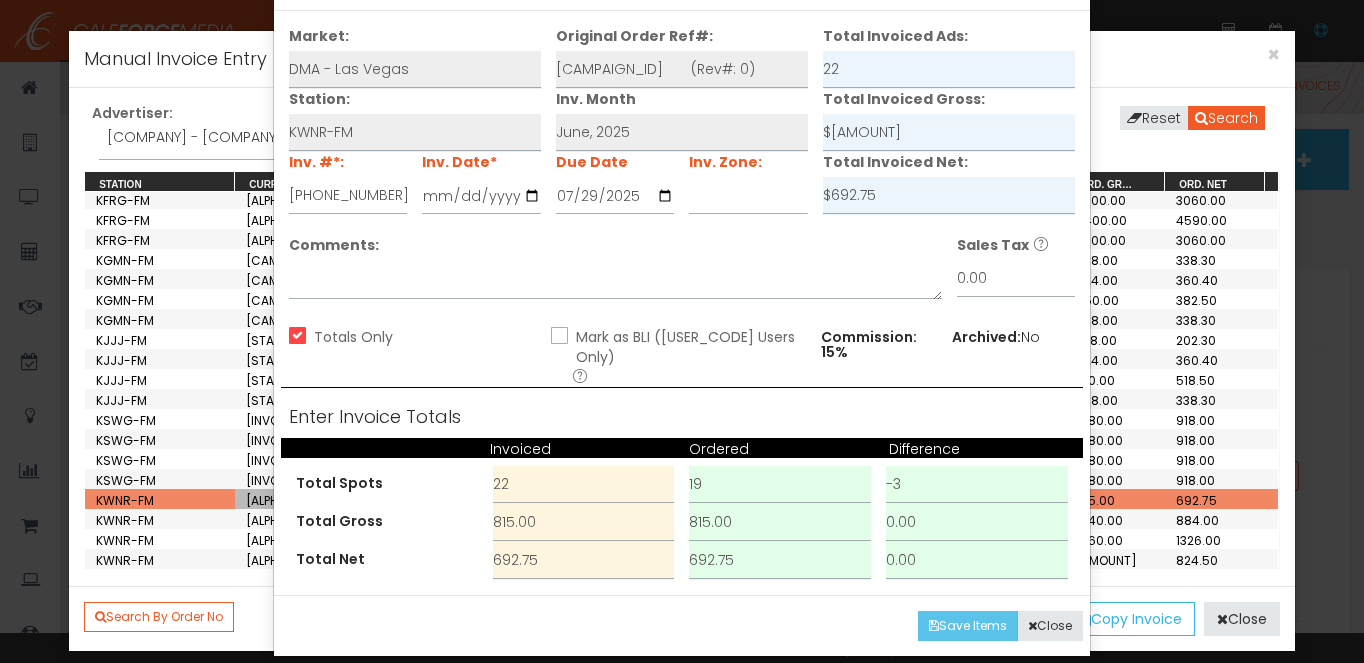 click on "Save Items" at bounding box center [968, 626] 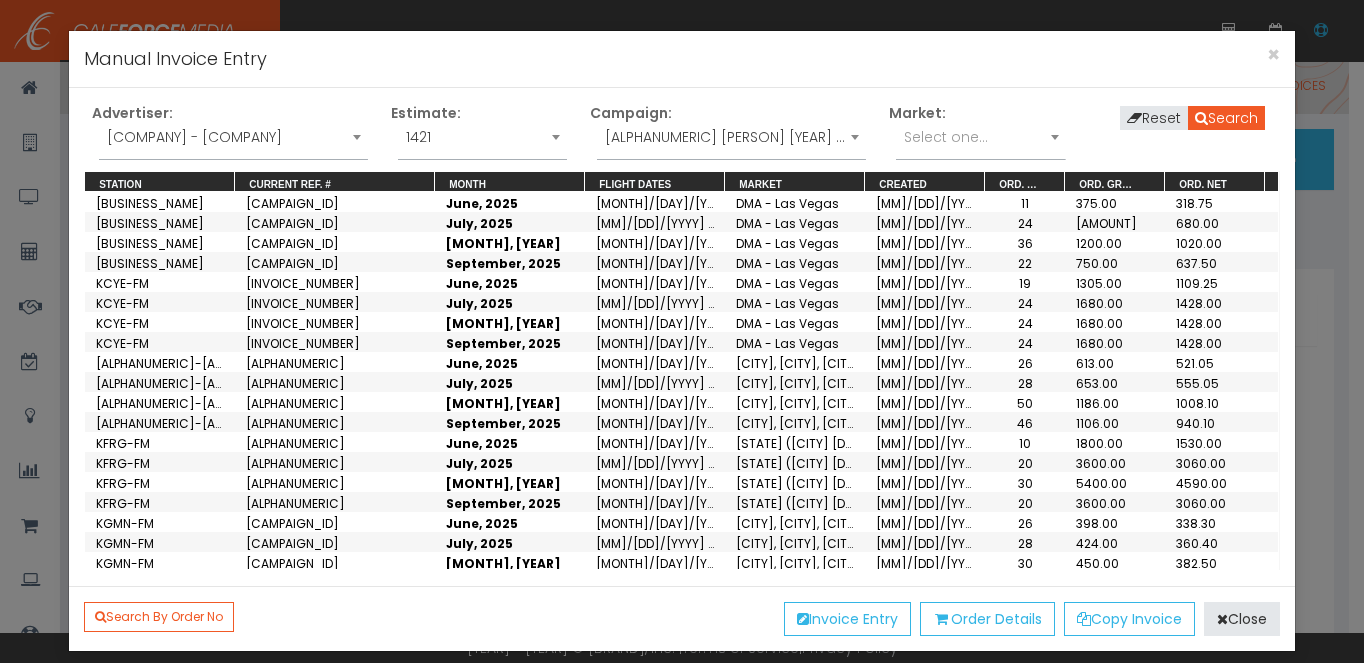 click on "[COMPANY] - [COMPANY]" at bounding box center [233, 137] 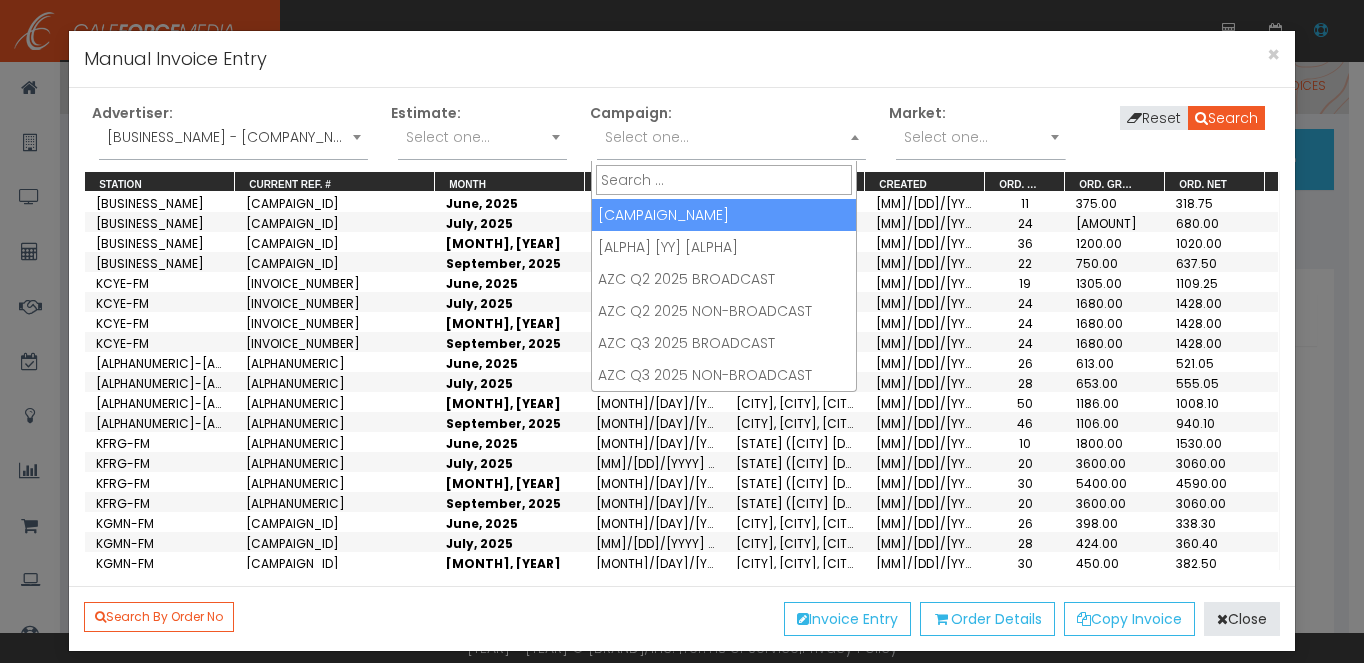 click on "Select one..." at bounding box center [647, 137] 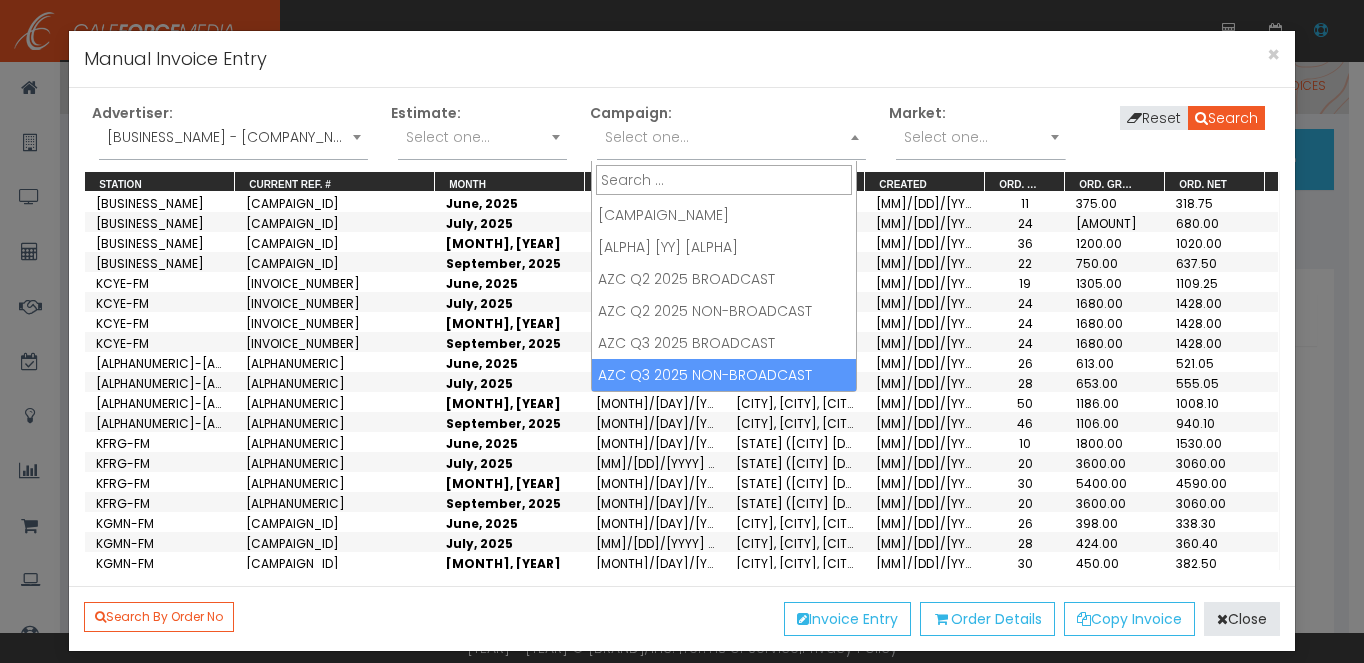 drag, startPoint x: 795, startPoint y: 375, endPoint x: 817, endPoint y: 351, distance: 32.55764 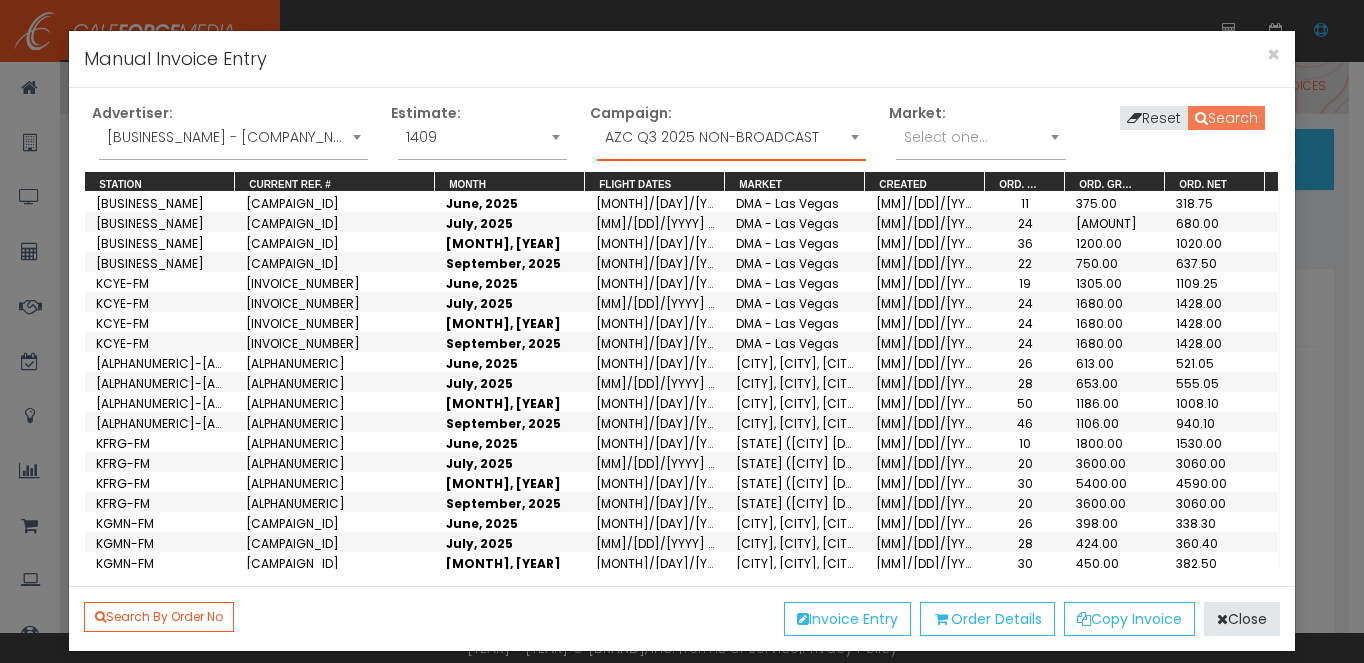 click on "Search" at bounding box center (1226, 118) 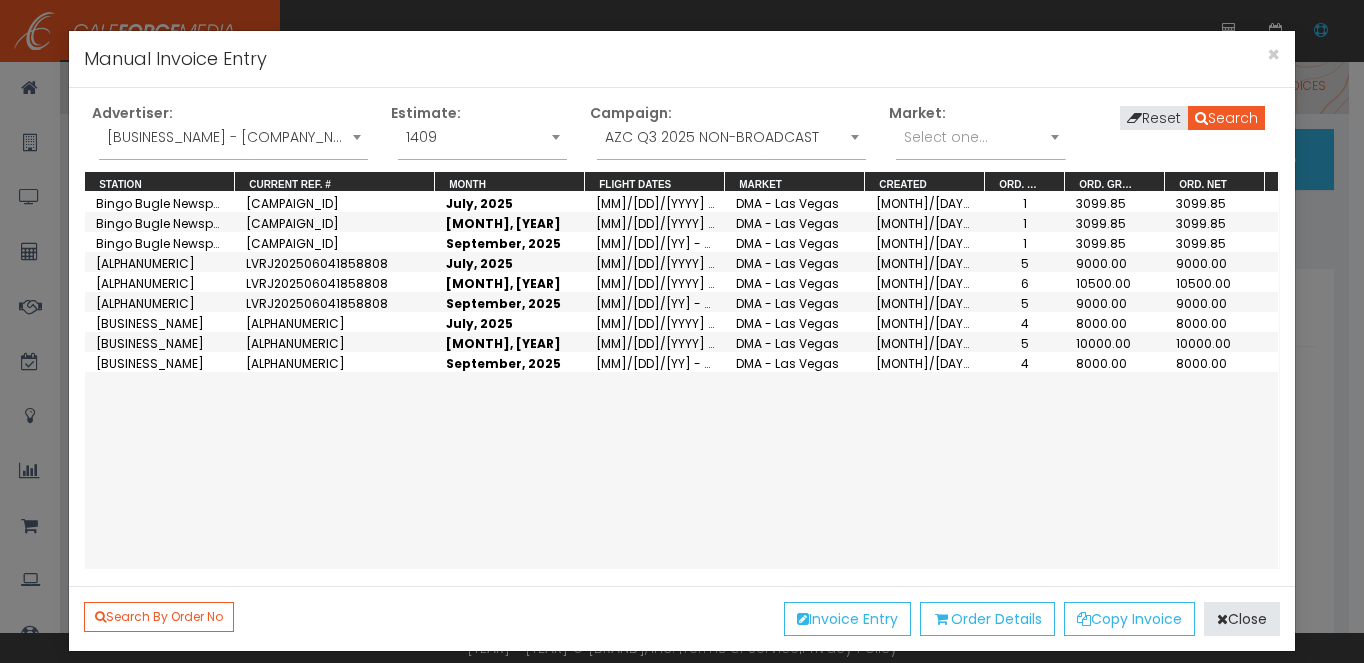 click on "[CAMPAIGN_ID]" at bounding box center (335, 202) 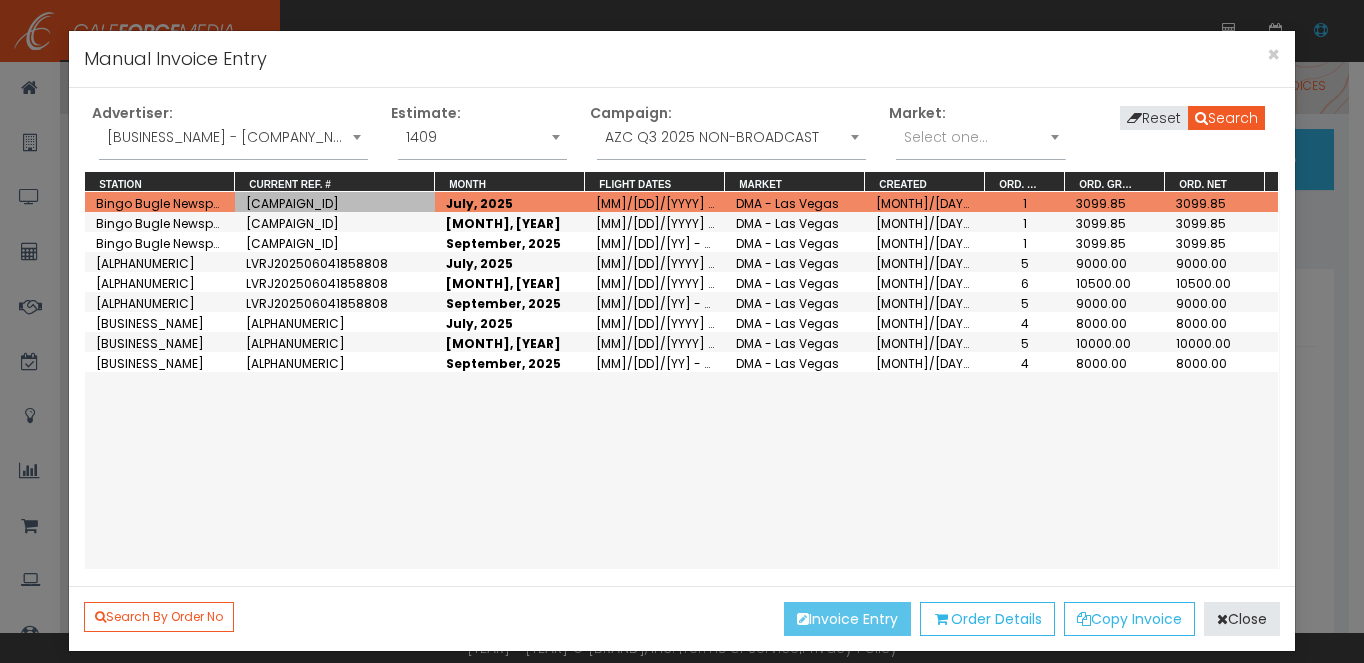 click on "Invoice Entry" at bounding box center (847, 619) 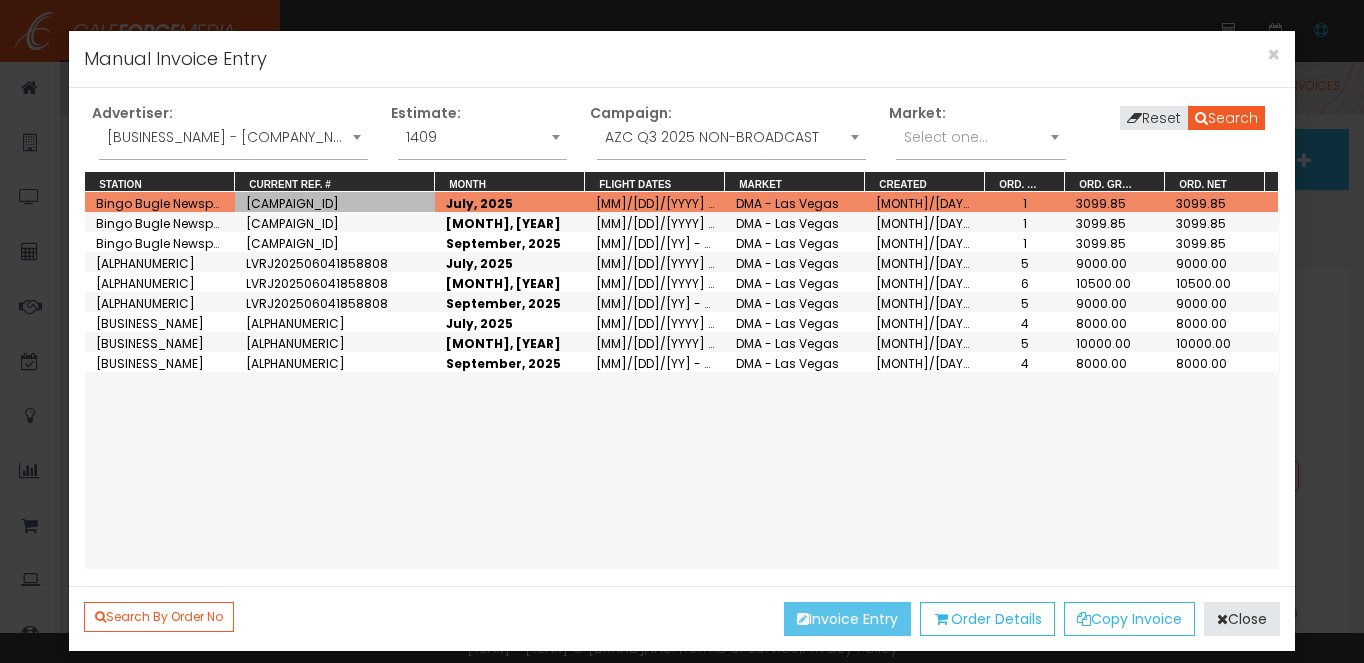 scroll, scrollTop: 0, scrollLeft: 0, axis: both 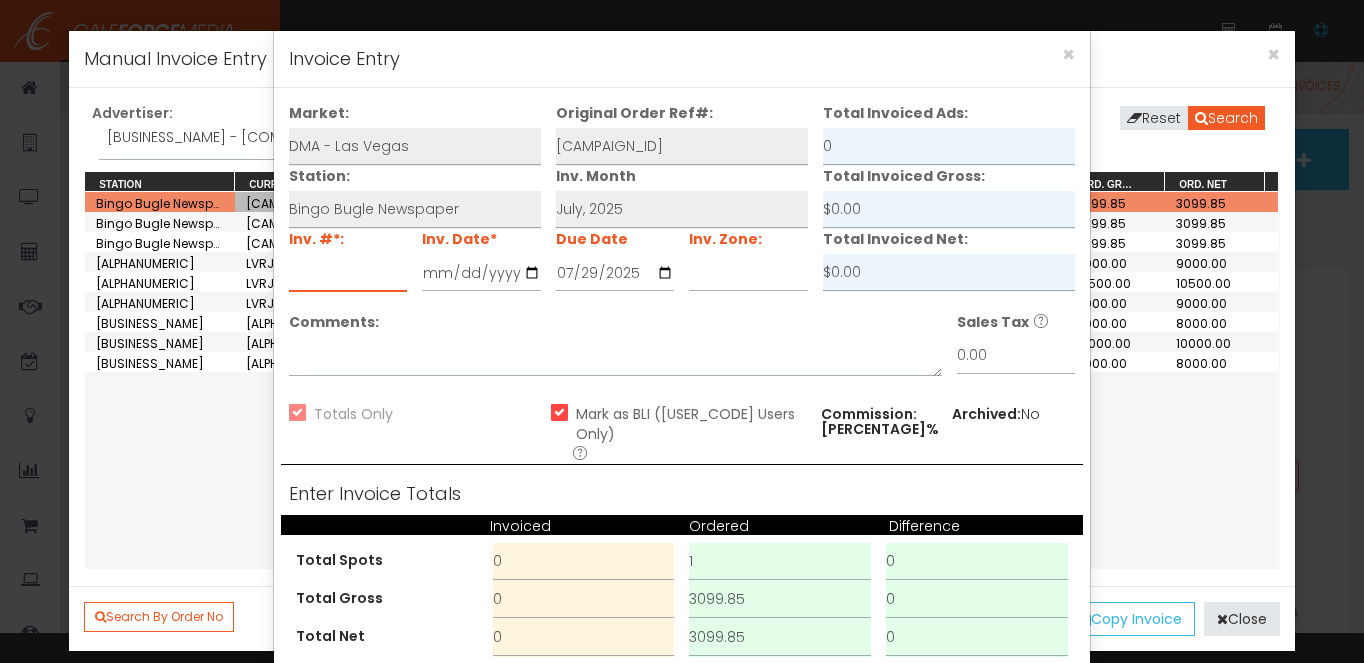 click at bounding box center [348, 273] 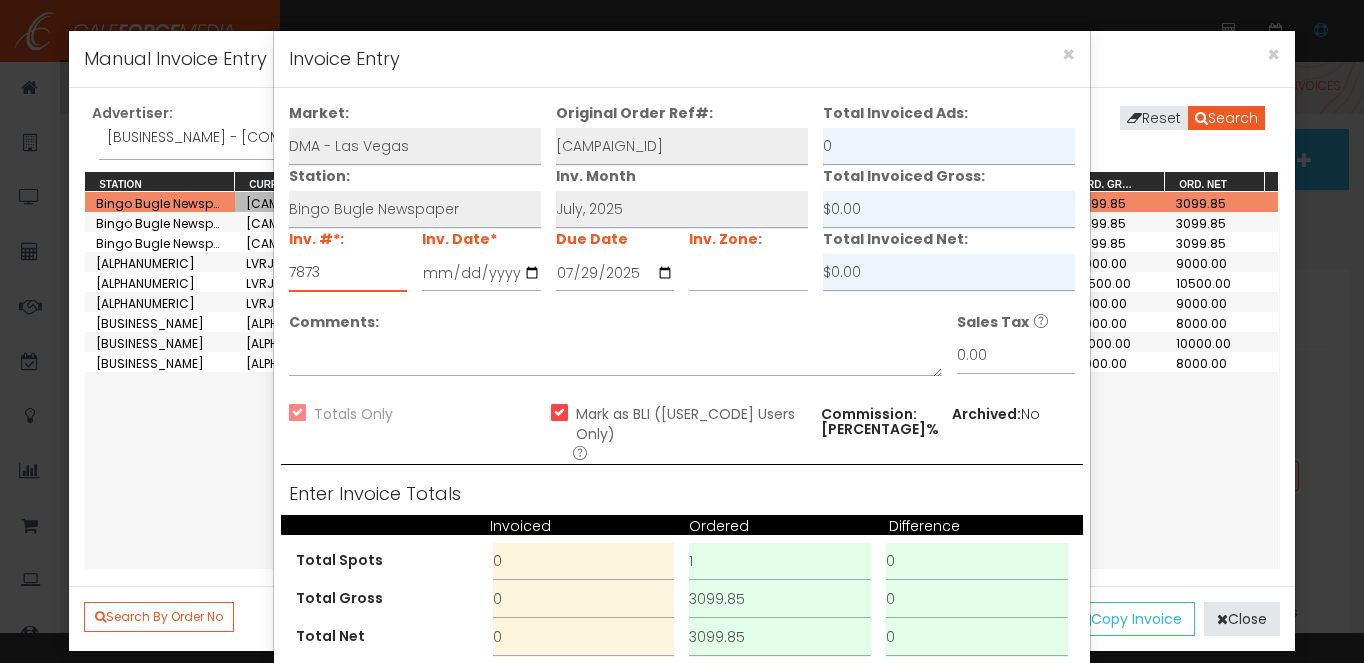type on "7873" 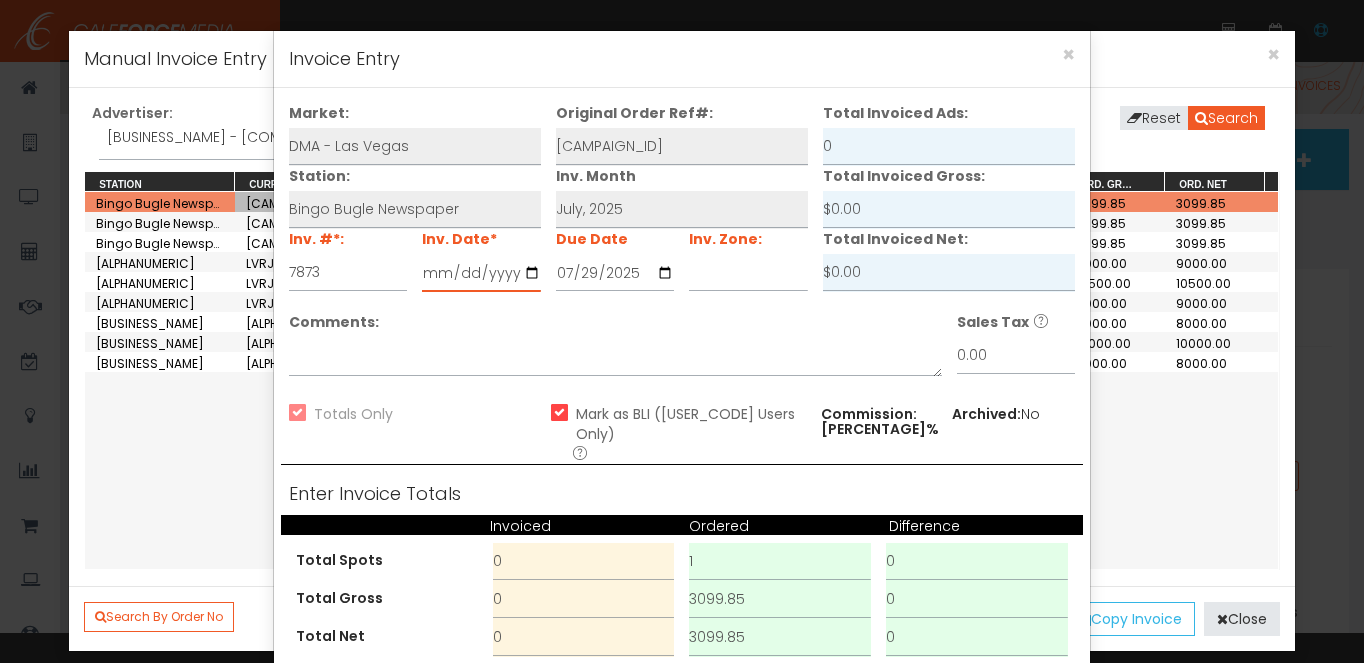 click at bounding box center (481, 273) 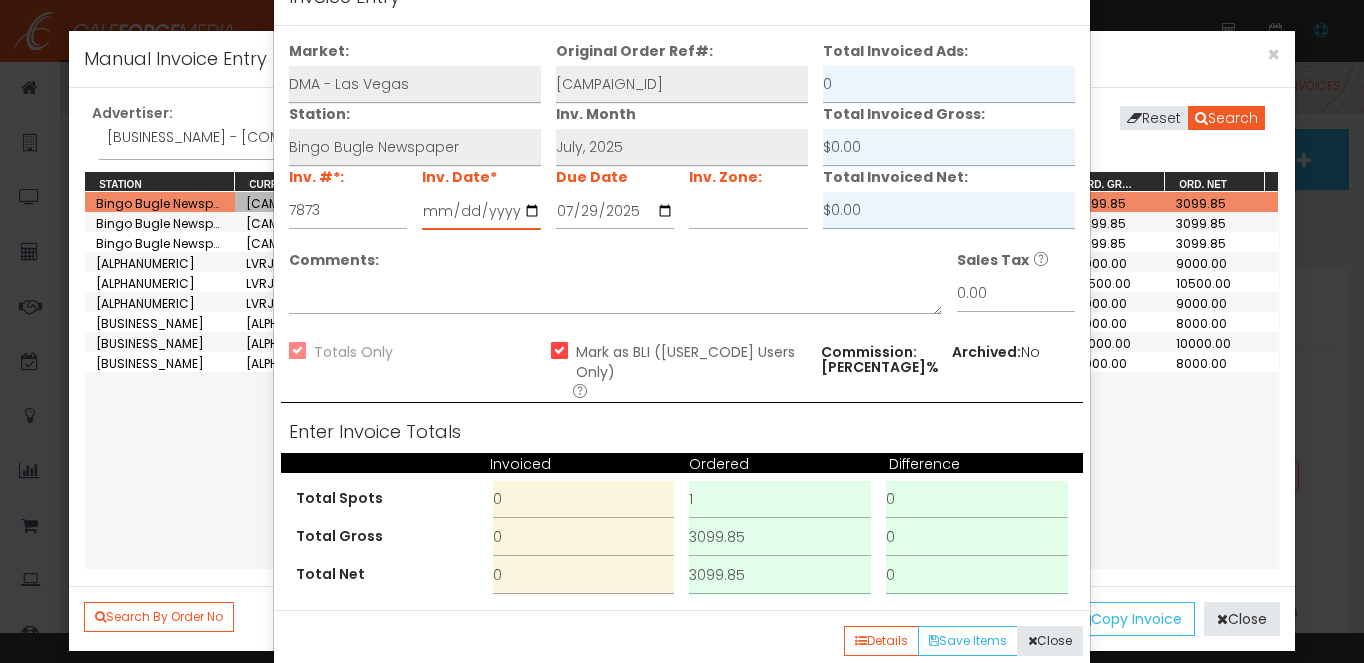 scroll, scrollTop: 84, scrollLeft: 0, axis: vertical 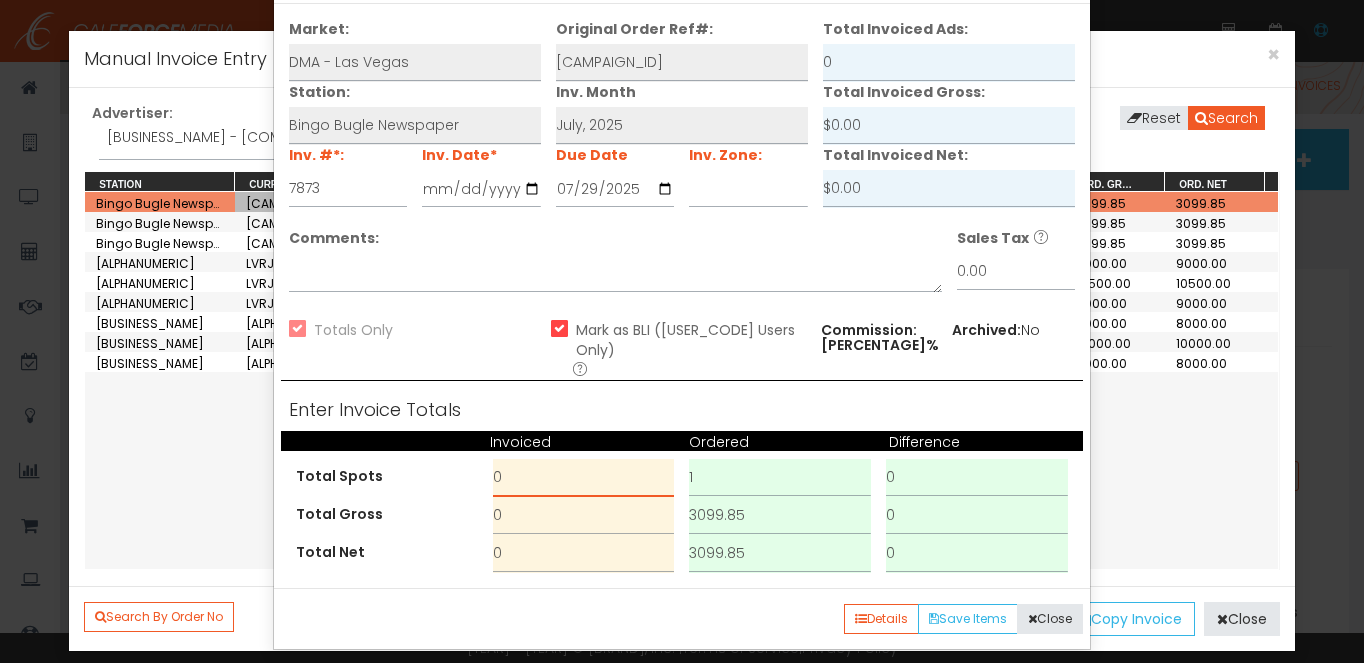 drag, startPoint x: 547, startPoint y: 453, endPoint x: 447, endPoint y: 443, distance: 100.49876 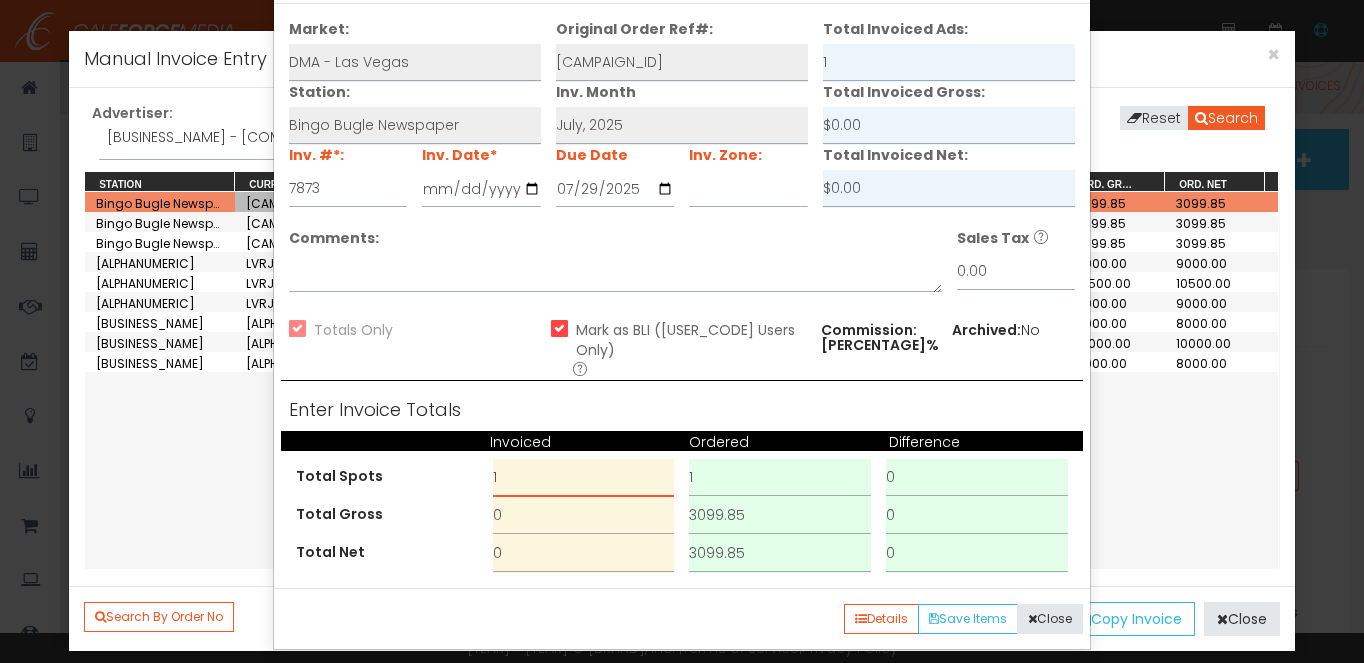 type on "1" 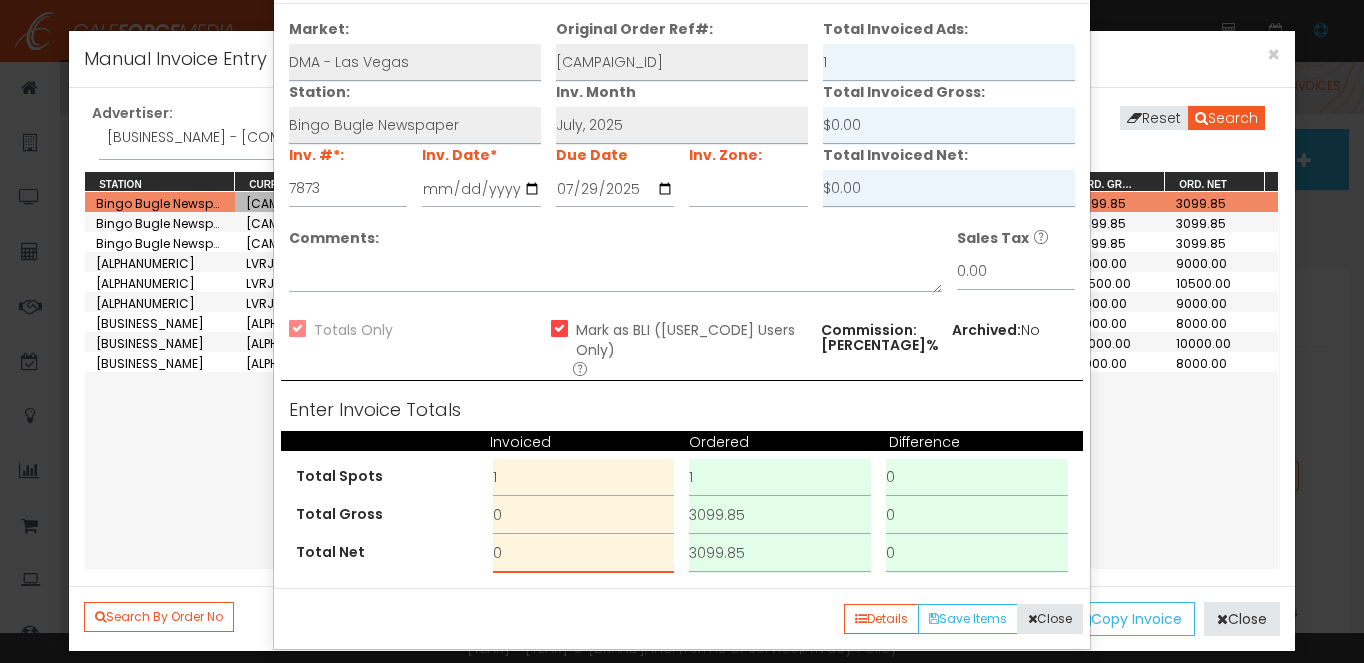 drag, startPoint x: 534, startPoint y: 538, endPoint x: 476, endPoint y: 512, distance: 63.560993 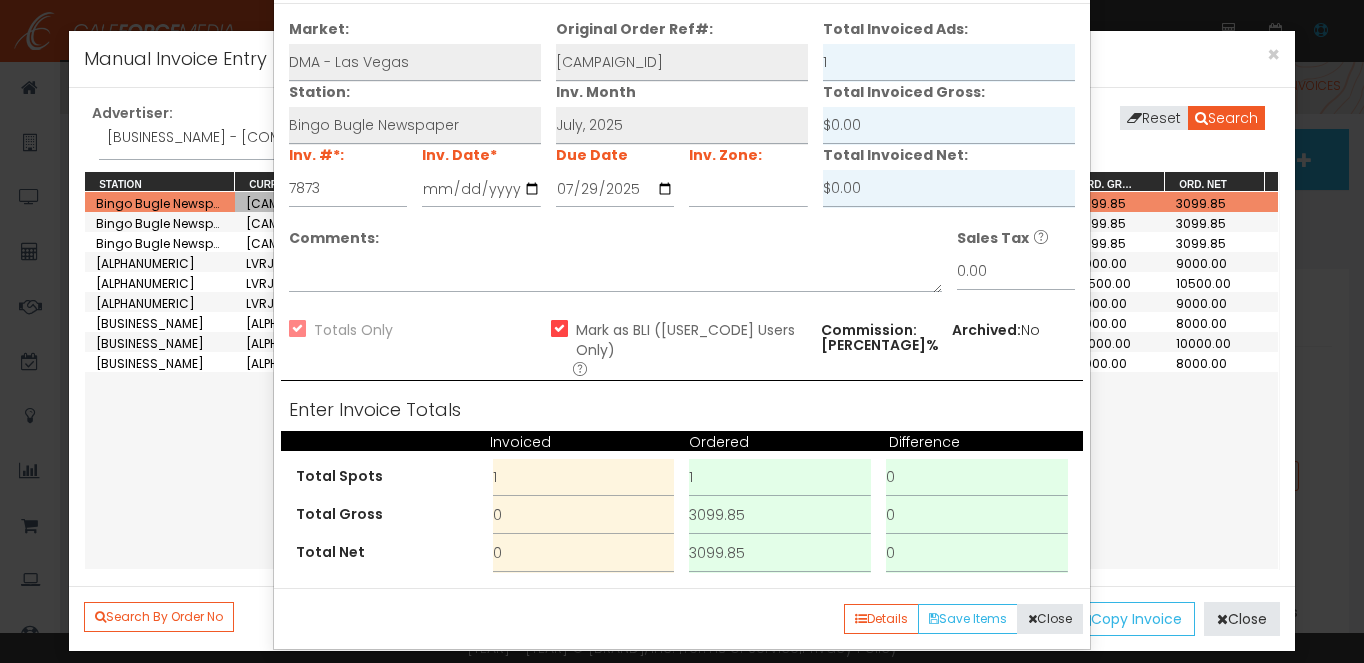 click on "Total Net" at bounding box center (382, 432) 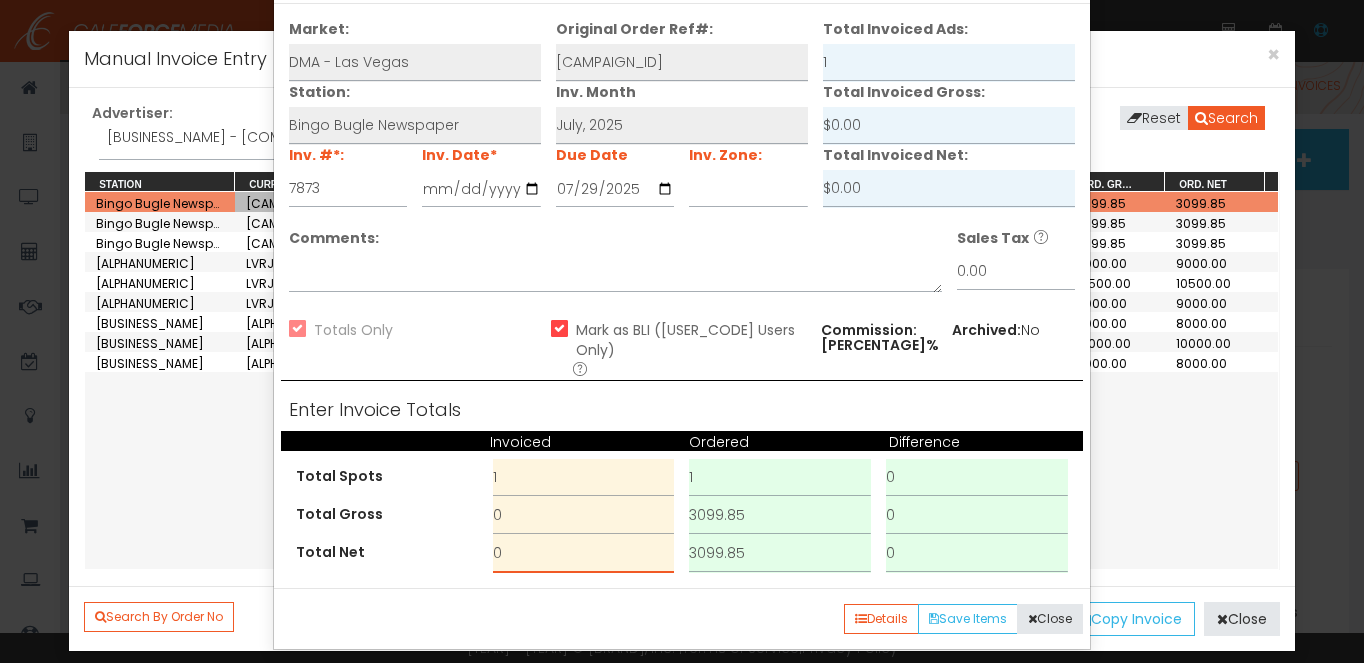 click on "0" at bounding box center [584, 554] 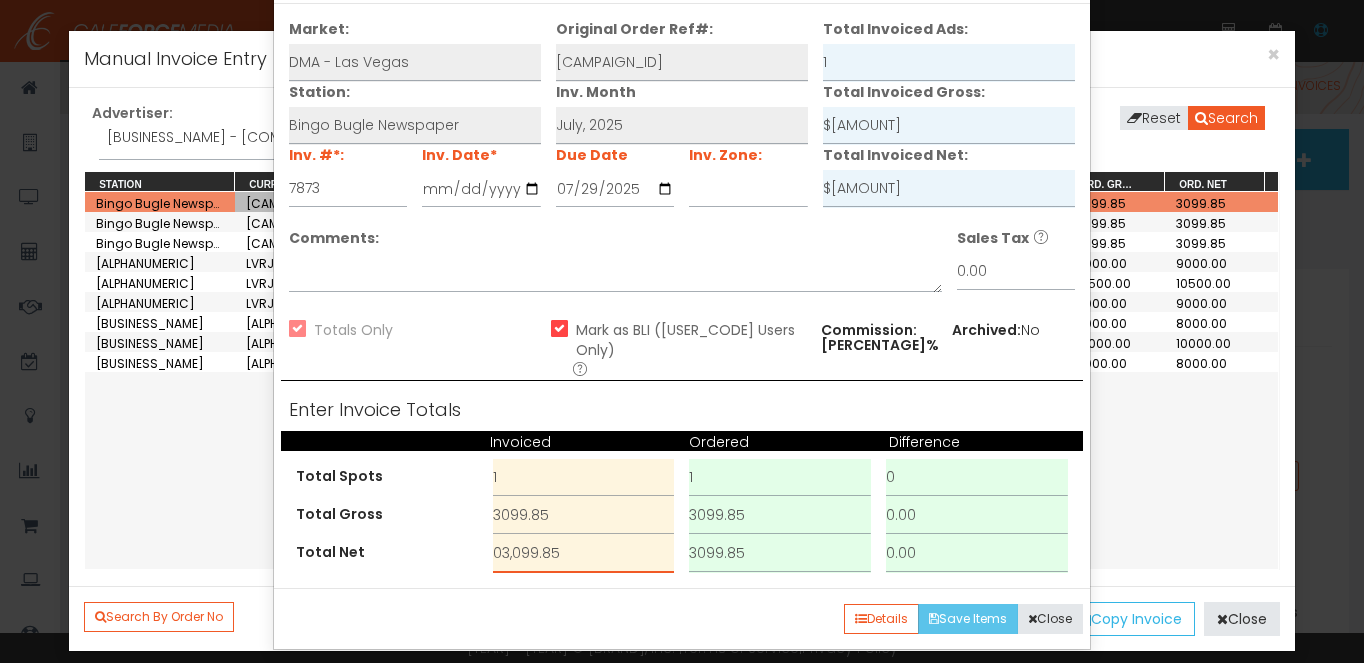 type on "03,099.85" 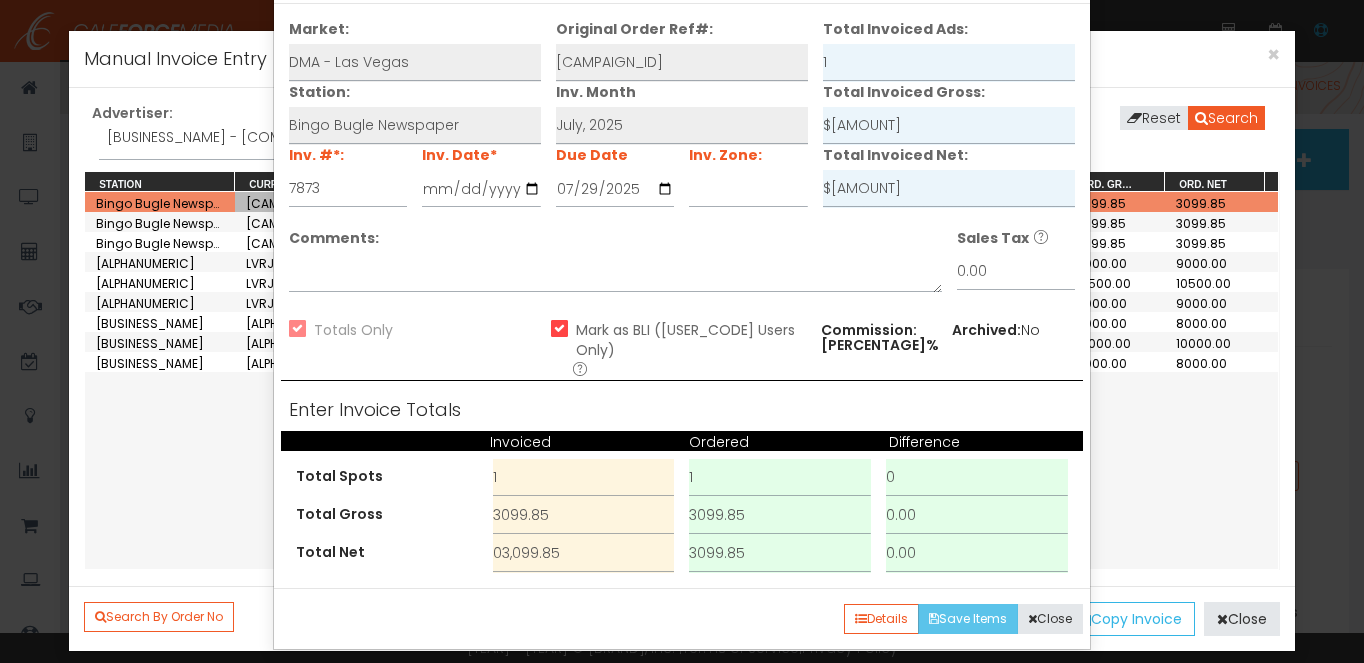 click on "Save Items" at bounding box center (968, 619) 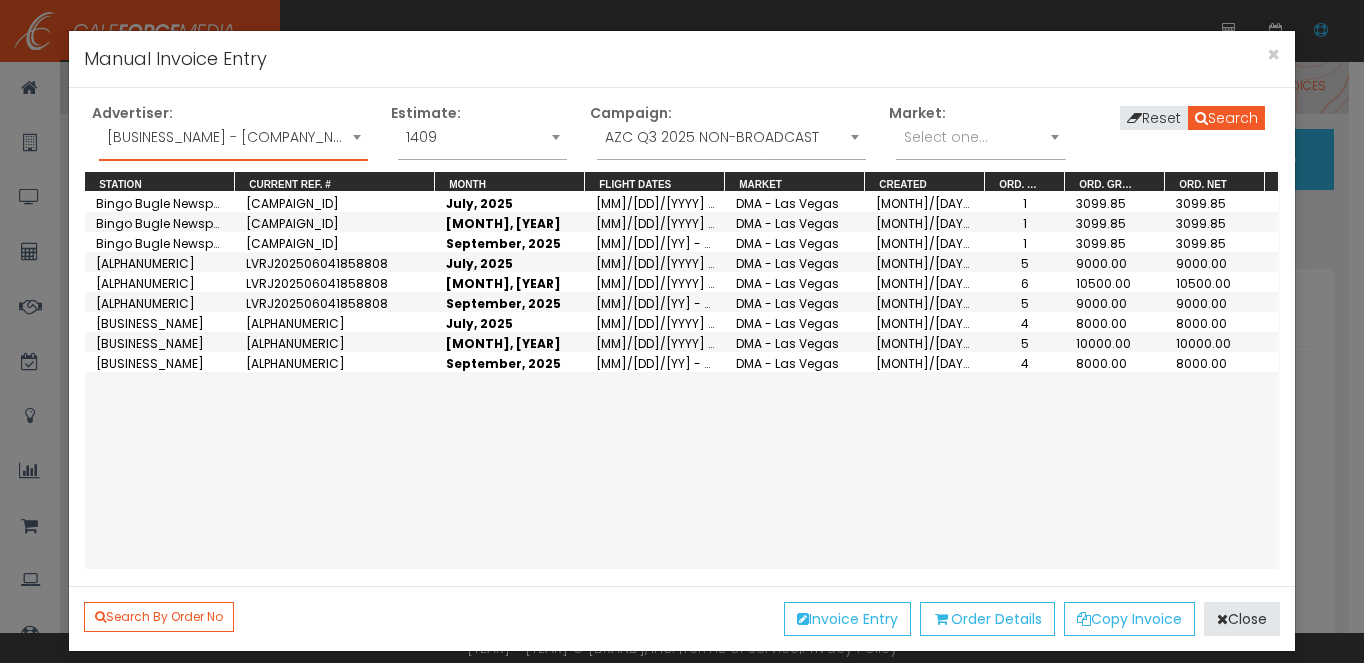 click on "[BUSINESS_NAME] - [COMPANY_NAME]" at bounding box center (233, 137) 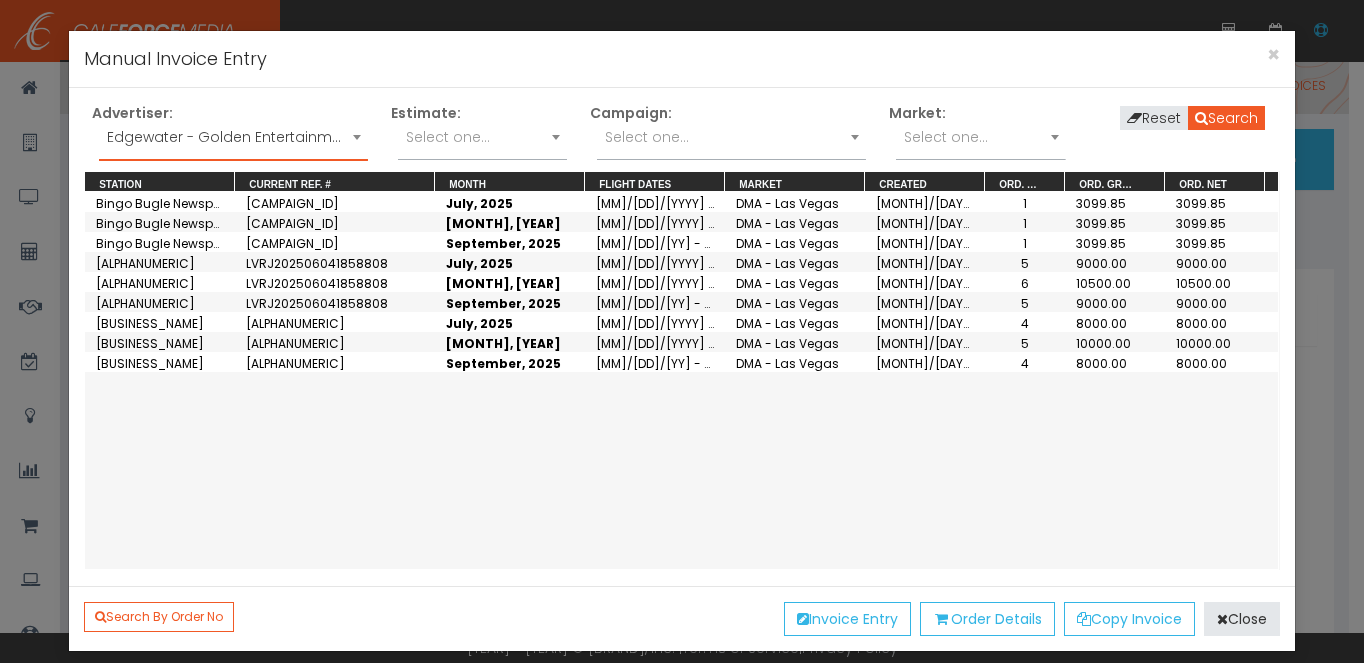 click on "Select one..." at bounding box center (731, 137) 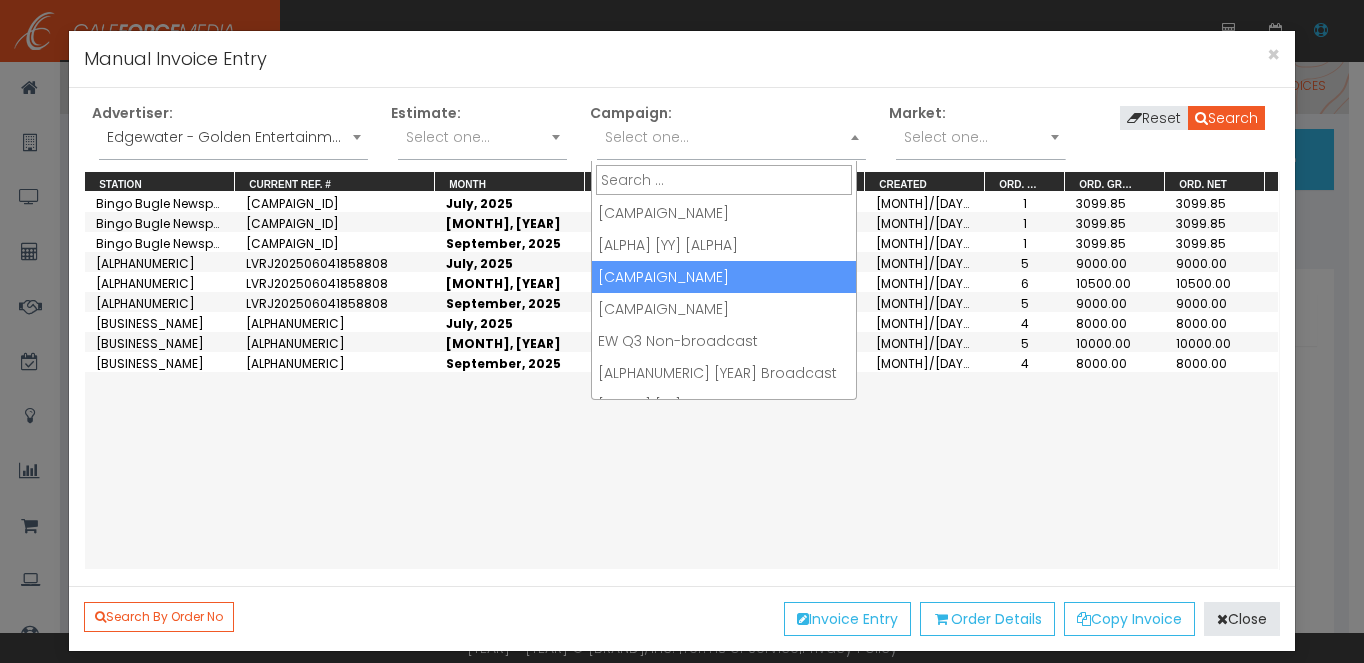 scroll, scrollTop: 248, scrollLeft: 0, axis: vertical 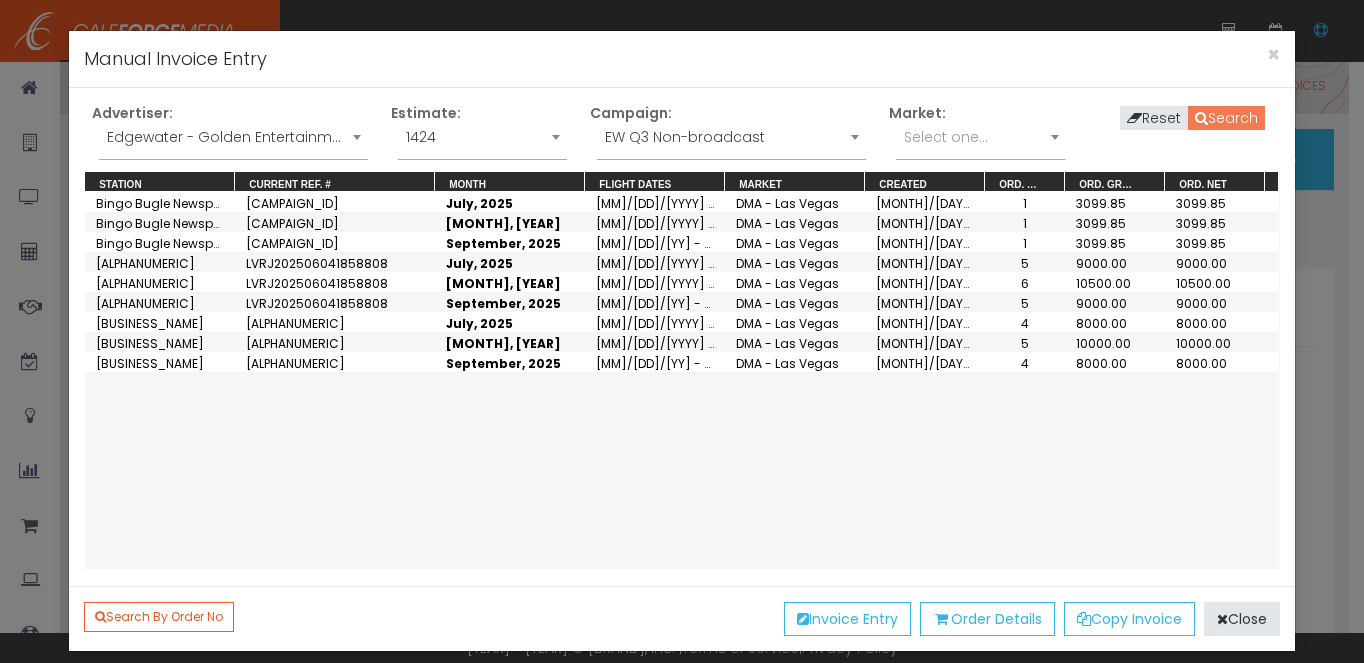 click on "Search" at bounding box center [1226, 118] 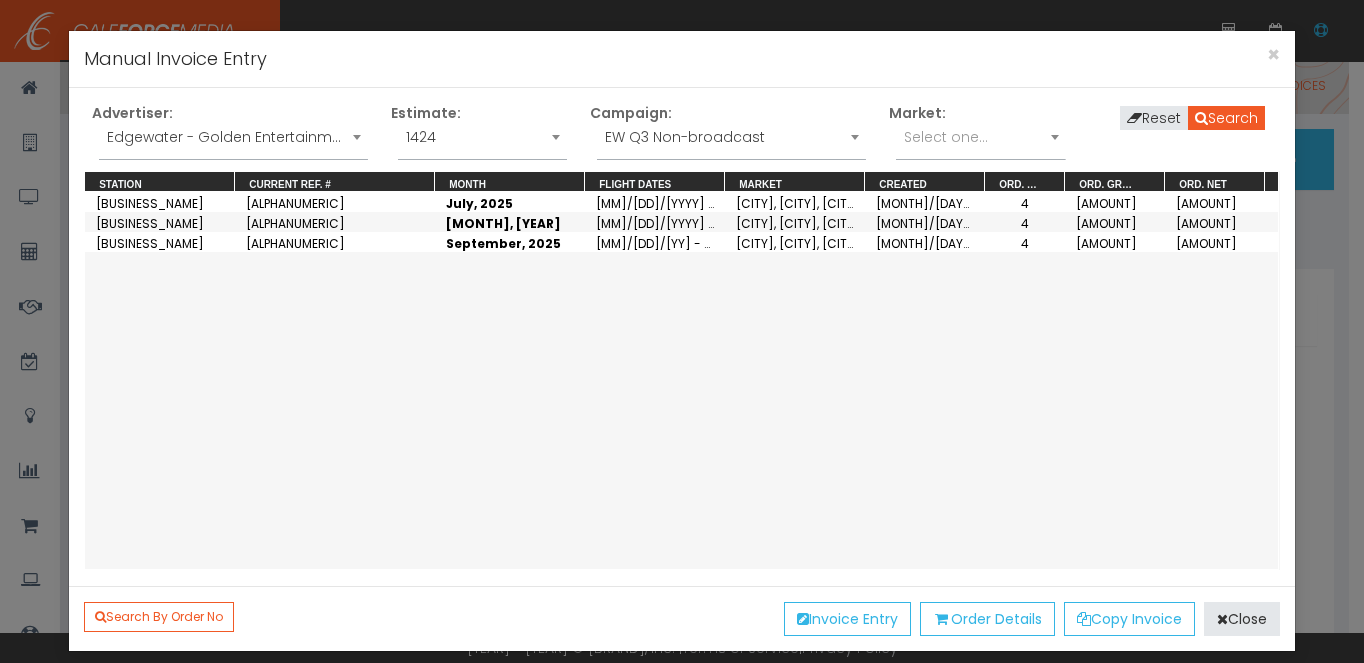click on "EW Q3 Non-broadcast" at bounding box center [731, 137] 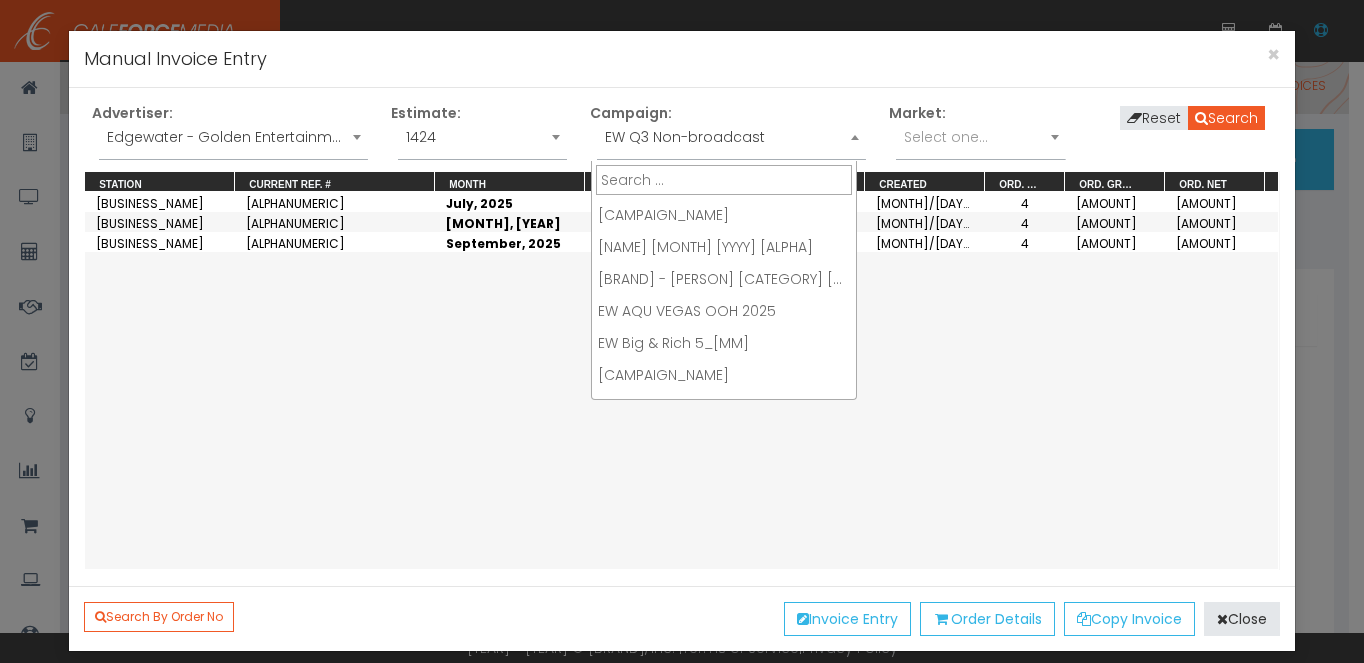 scroll, scrollTop: 248, scrollLeft: 0, axis: vertical 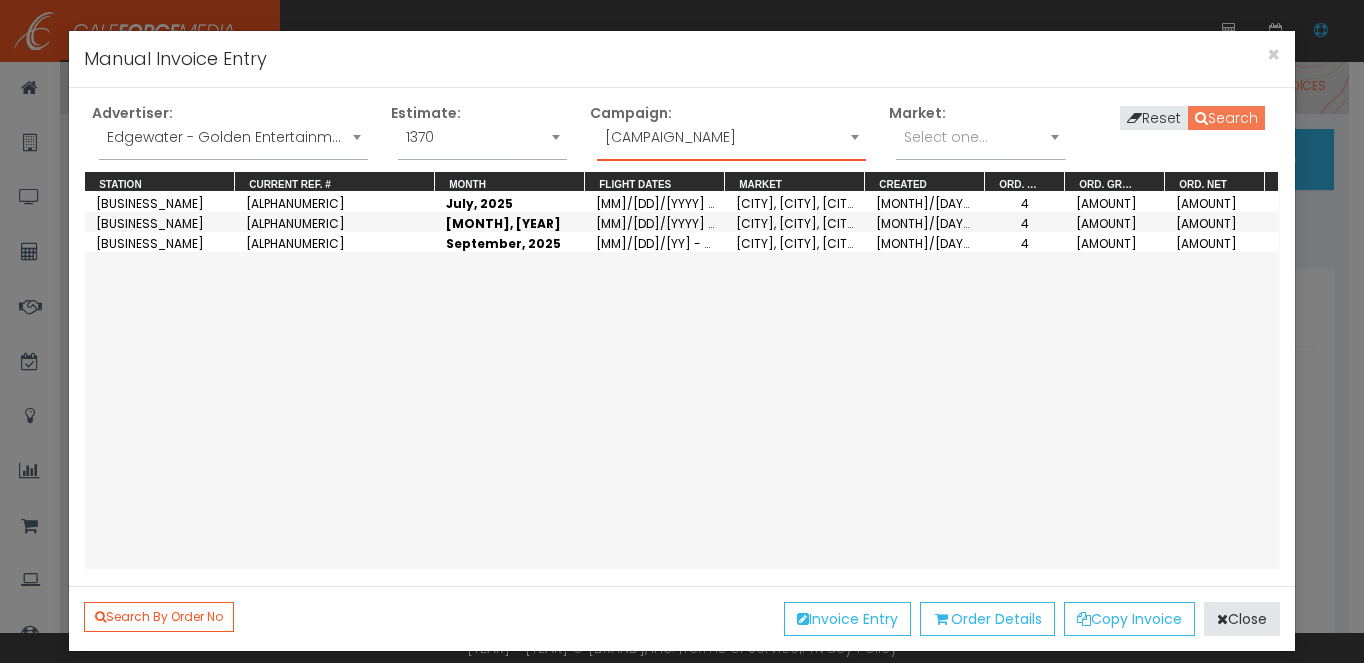 click on "Search" at bounding box center [1226, 118] 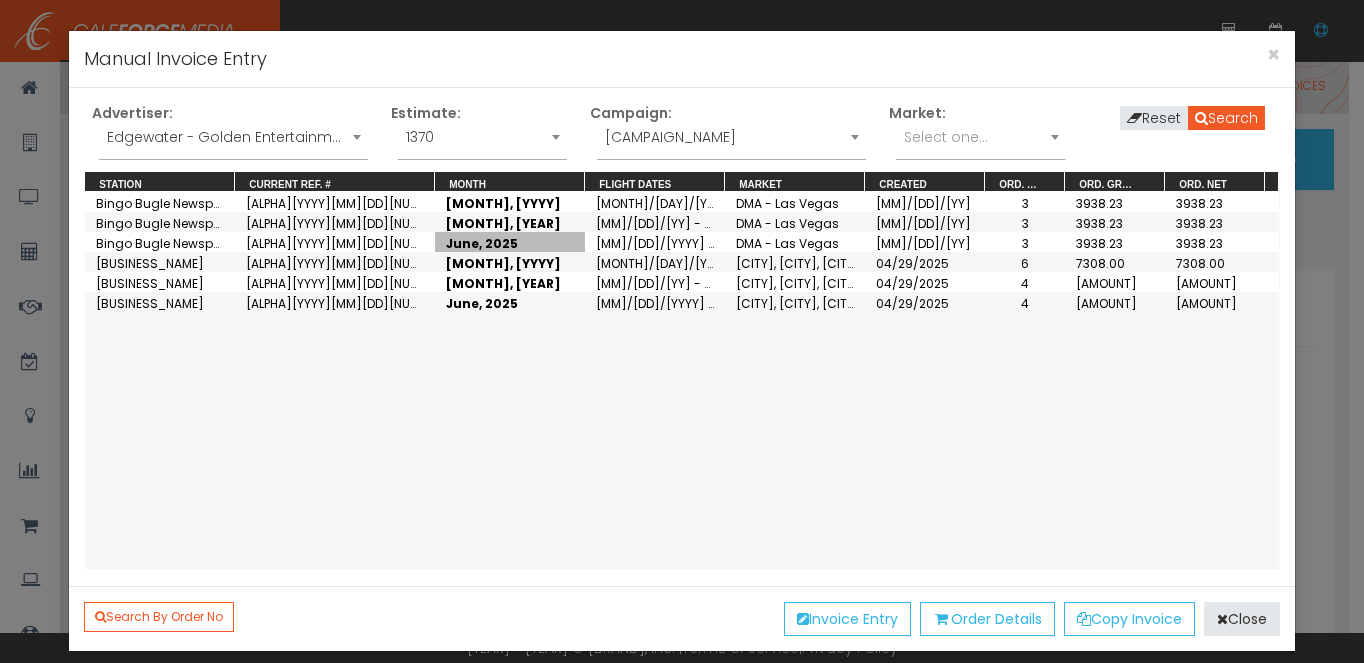 click on "June, 2025" at bounding box center (510, 242) 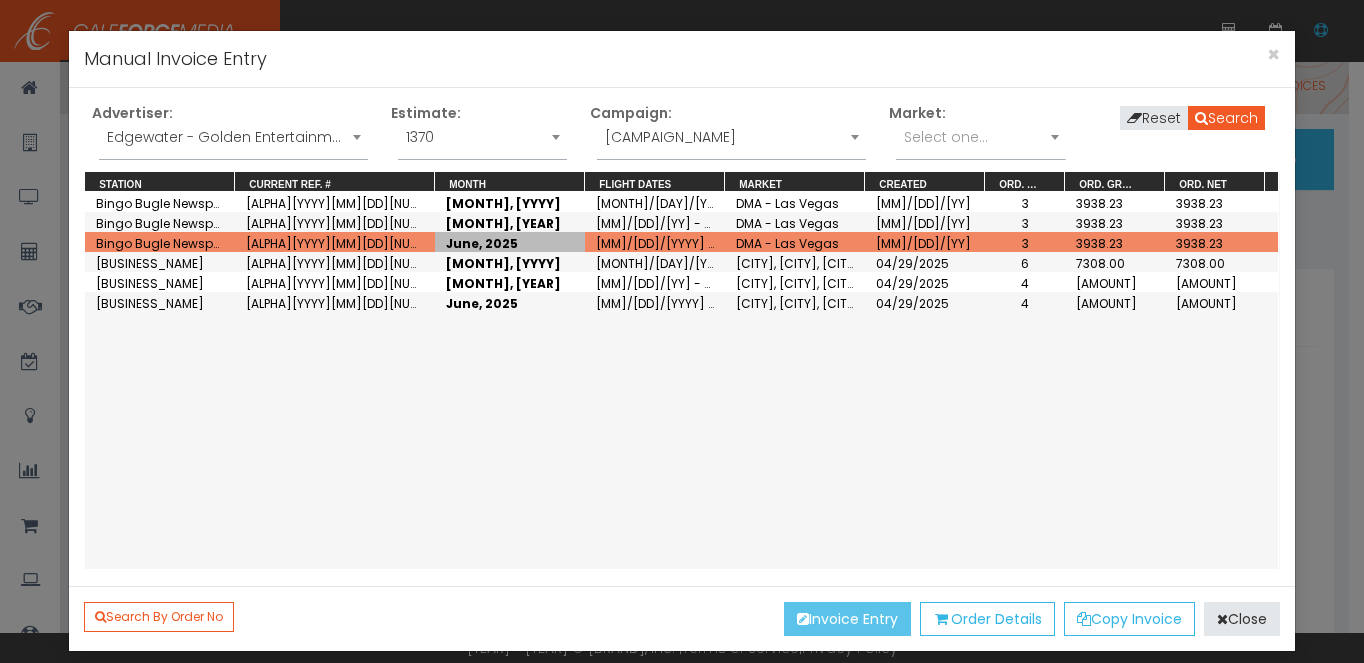 drag, startPoint x: 807, startPoint y: 616, endPoint x: 749, endPoint y: 554, distance: 84.89994 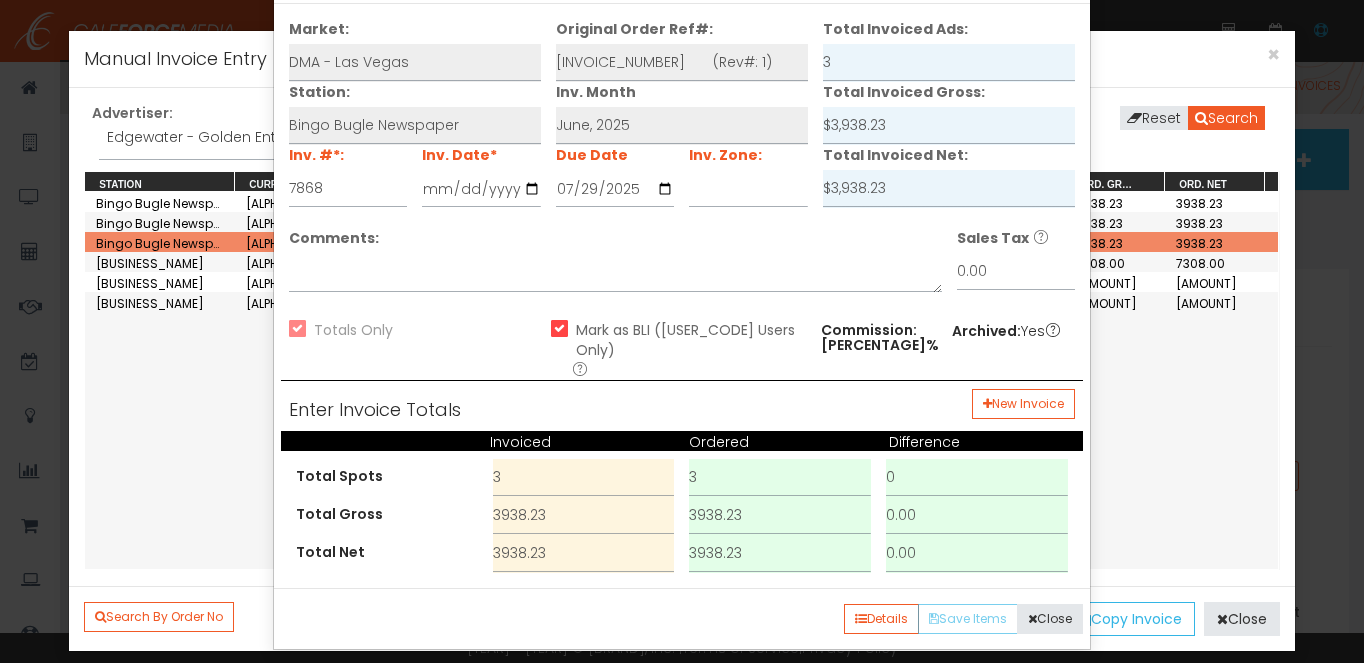 scroll, scrollTop: 0, scrollLeft: 0, axis: both 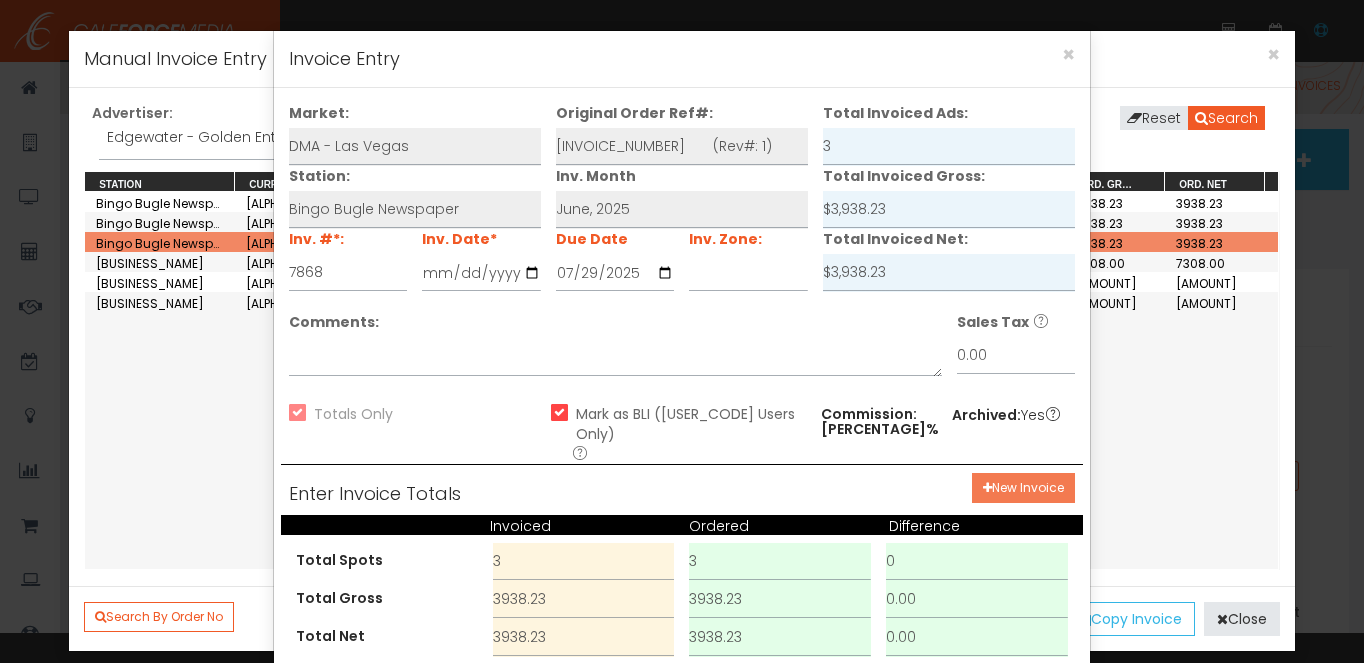 drag, startPoint x: 997, startPoint y: 465, endPoint x: 955, endPoint y: 442, distance: 47.88528 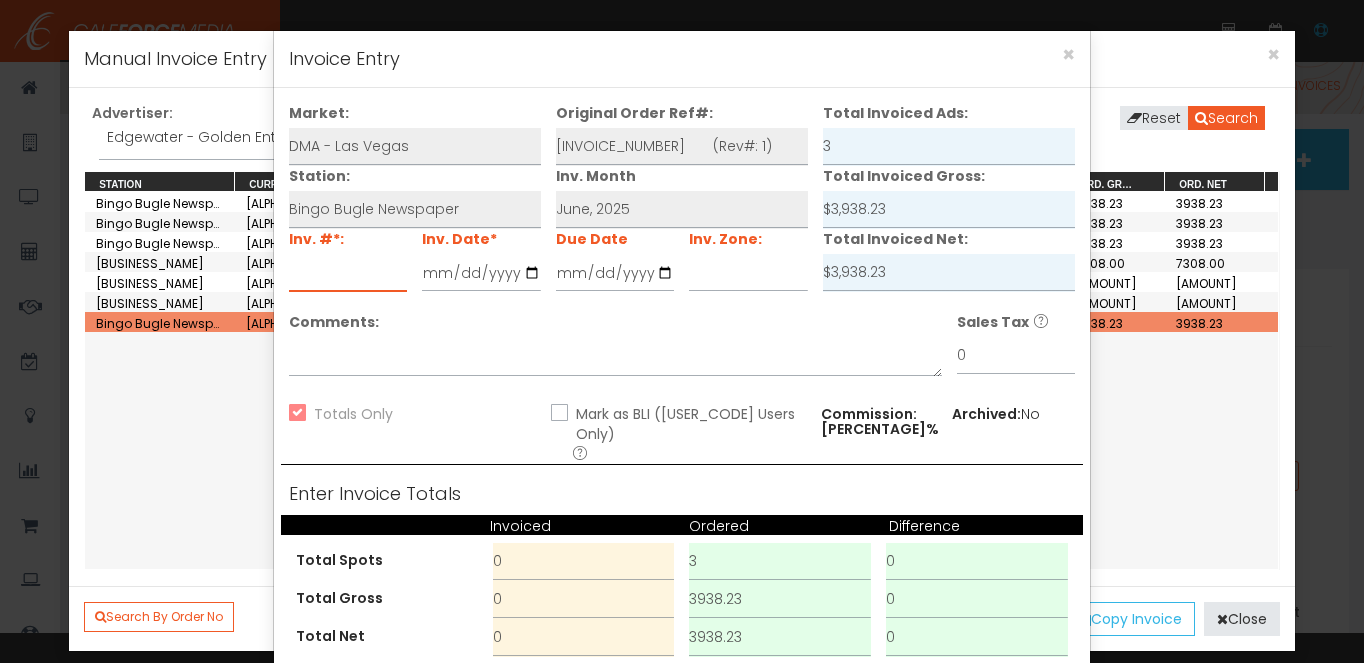 drag, startPoint x: 343, startPoint y: 263, endPoint x: 330, endPoint y: 280, distance: 21.400934 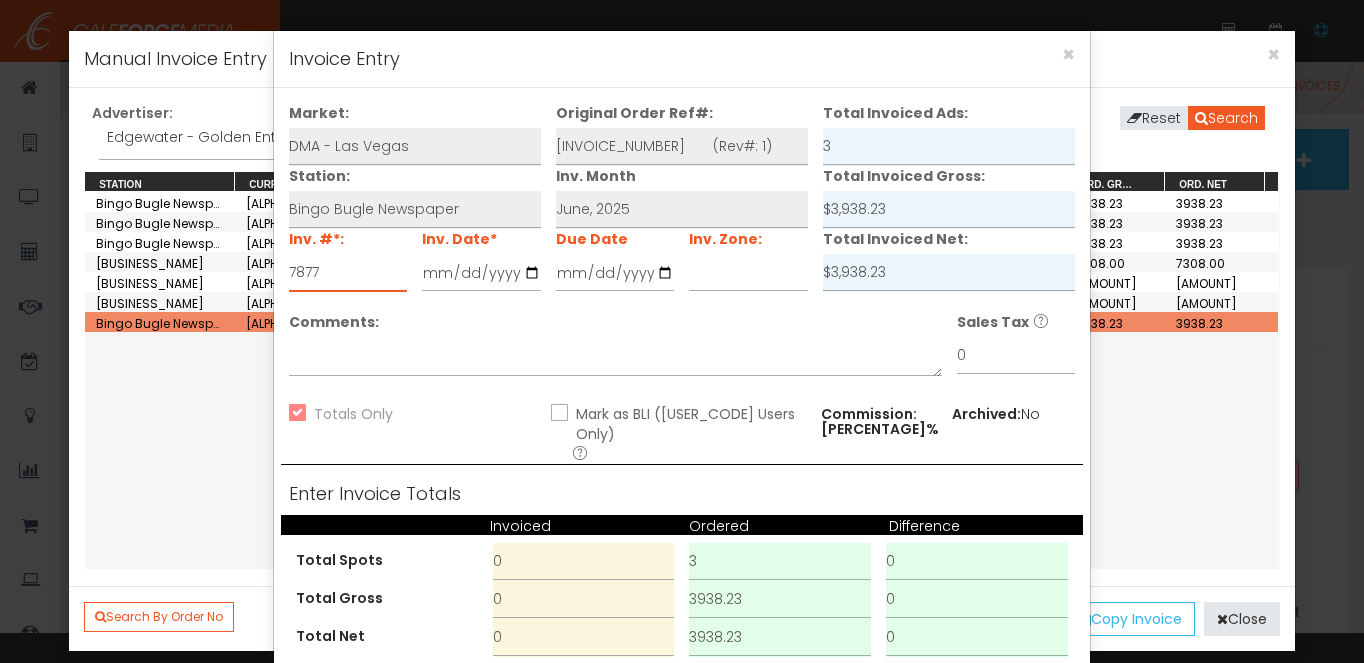 type on "7877" 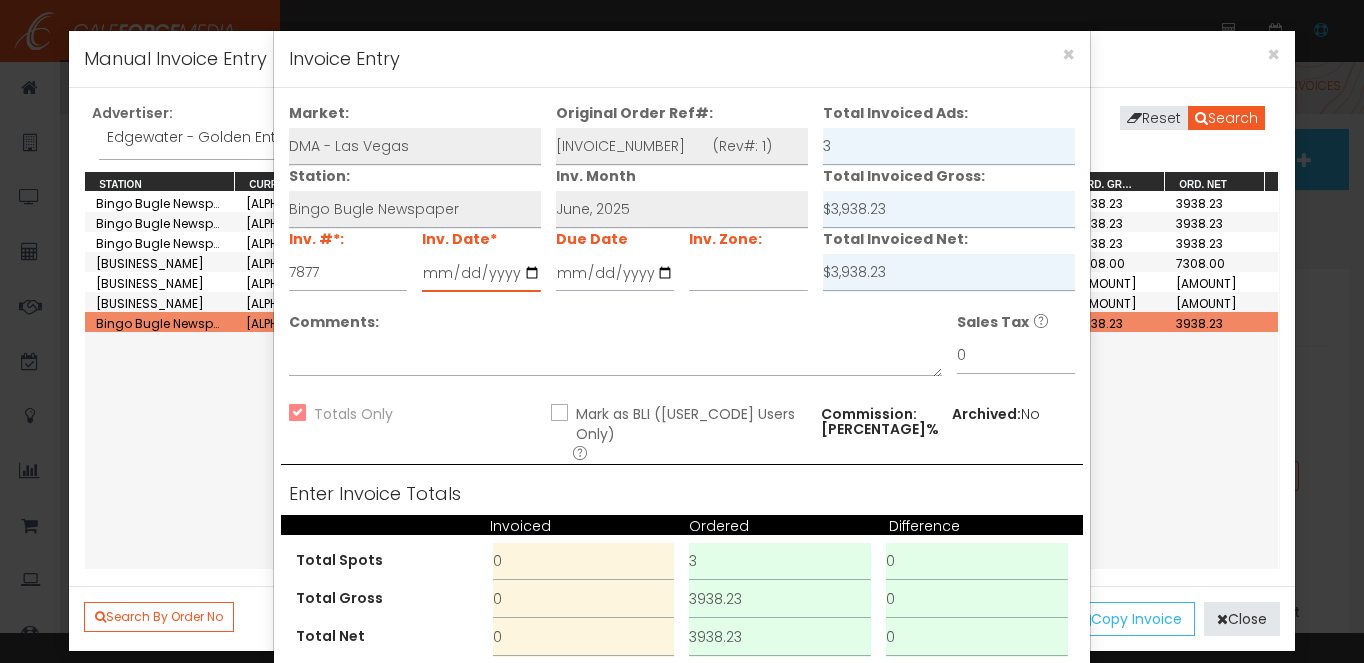 click at bounding box center [481, 273] 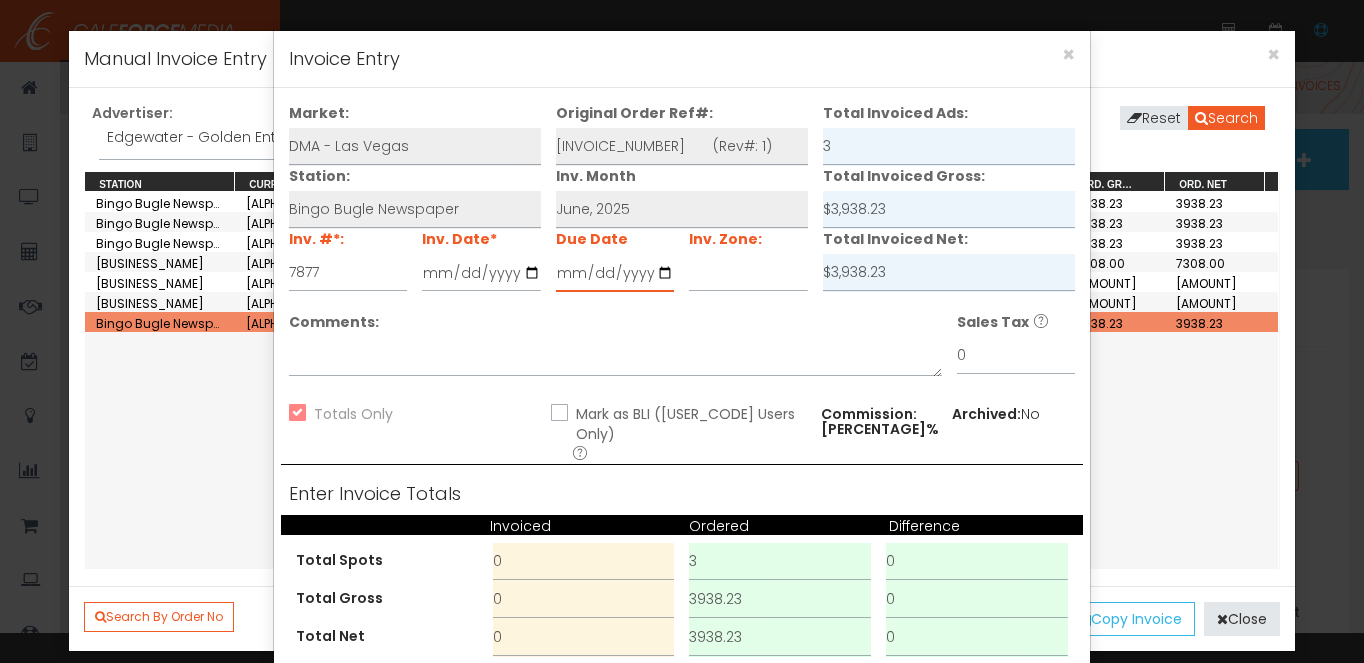 click at bounding box center (615, 273) 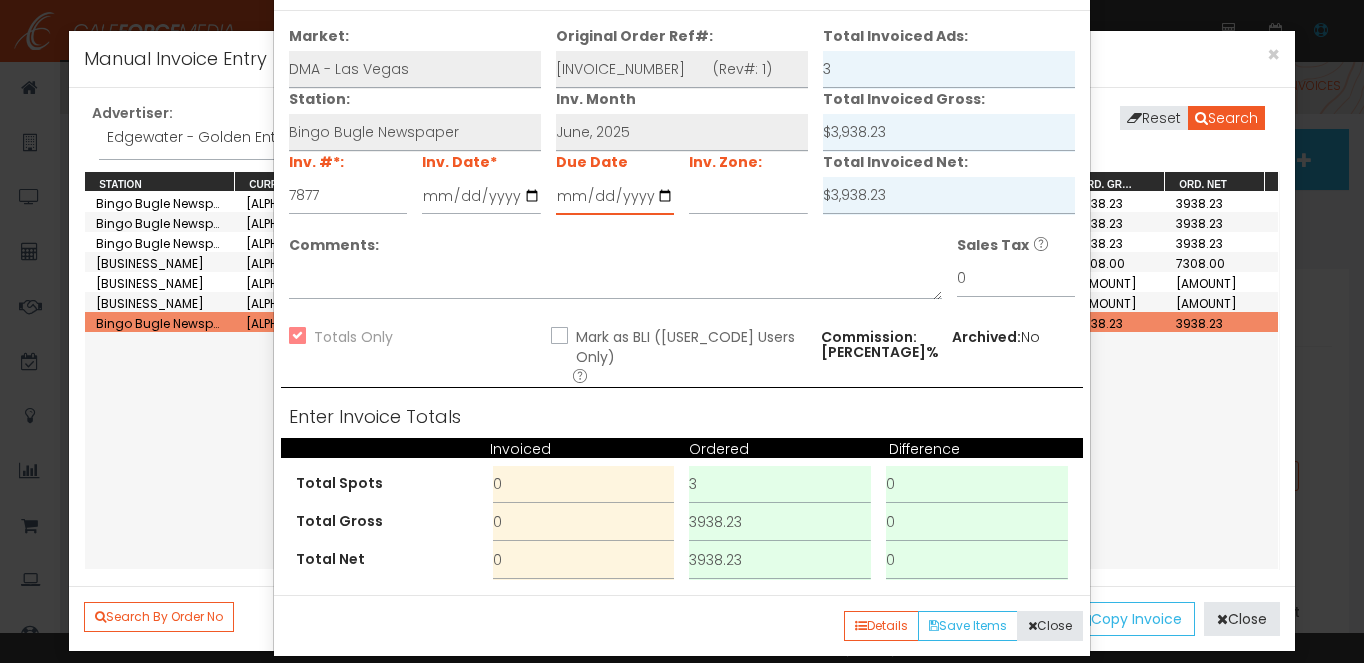 scroll, scrollTop: 84, scrollLeft: 0, axis: vertical 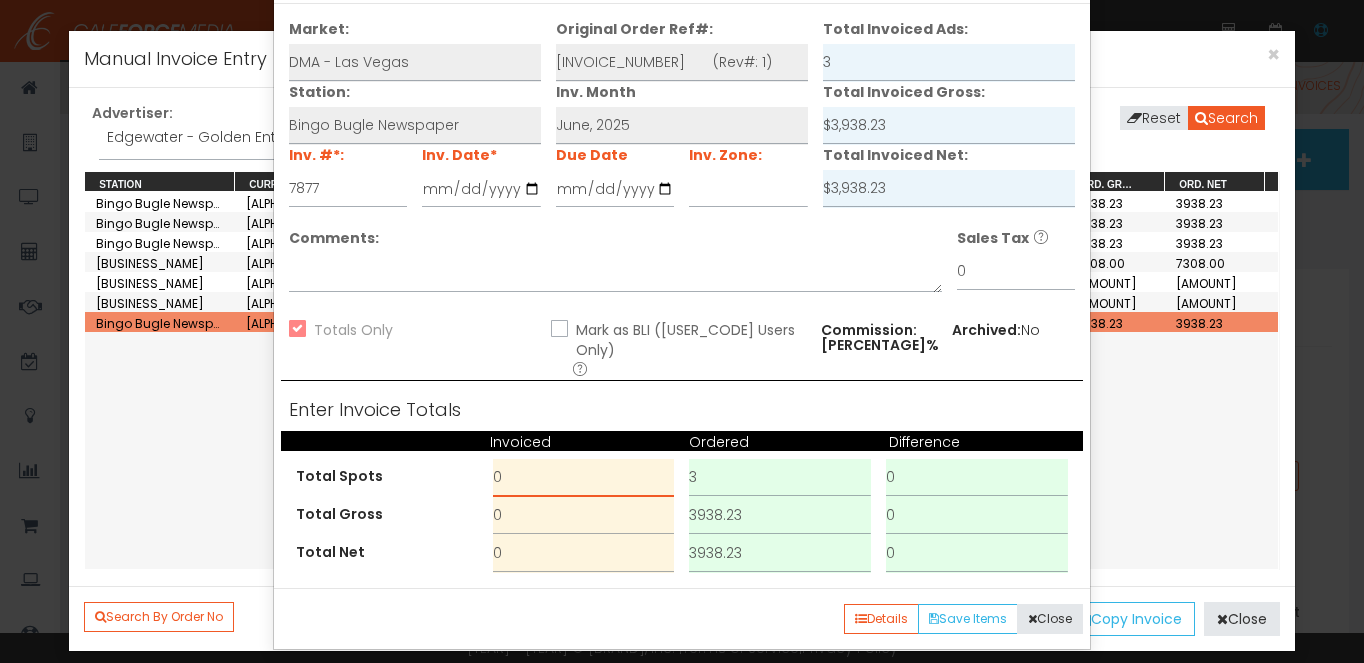drag, startPoint x: 552, startPoint y: 459, endPoint x: 461, endPoint y: 446, distance: 91.92388 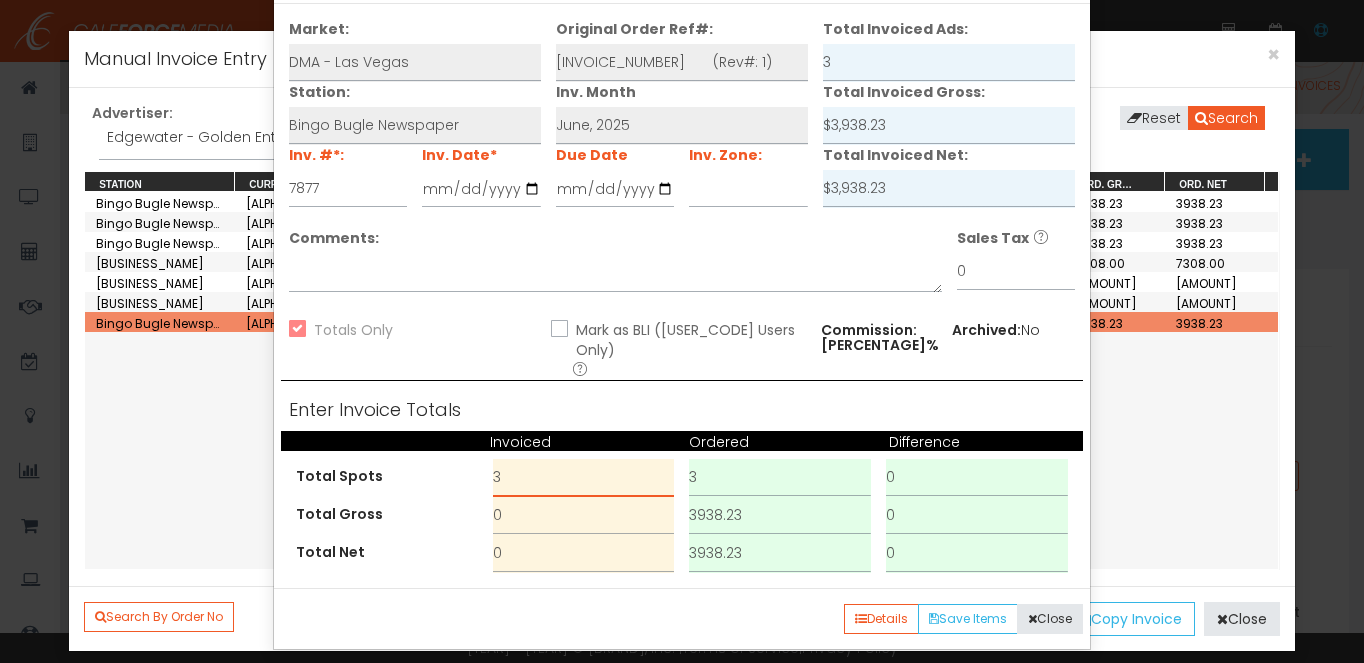 type on "3" 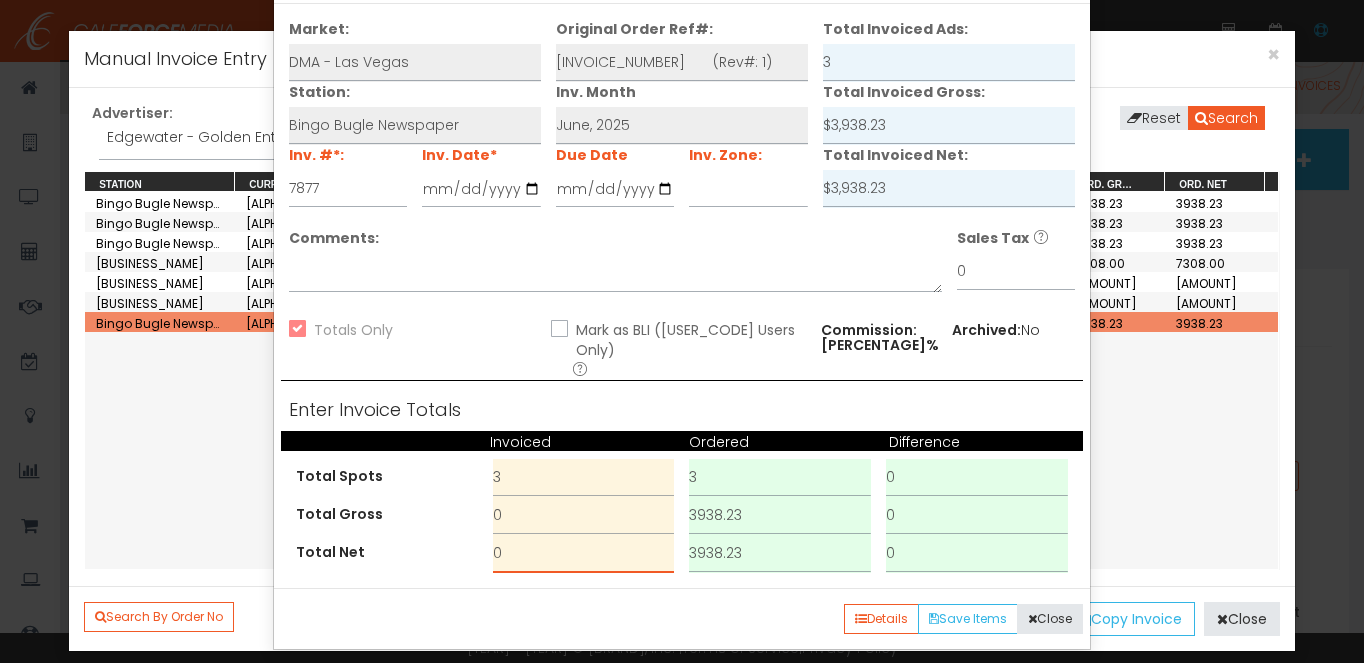 drag, startPoint x: 544, startPoint y: 548, endPoint x: 452, endPoint y: 505, distance: 101.55294 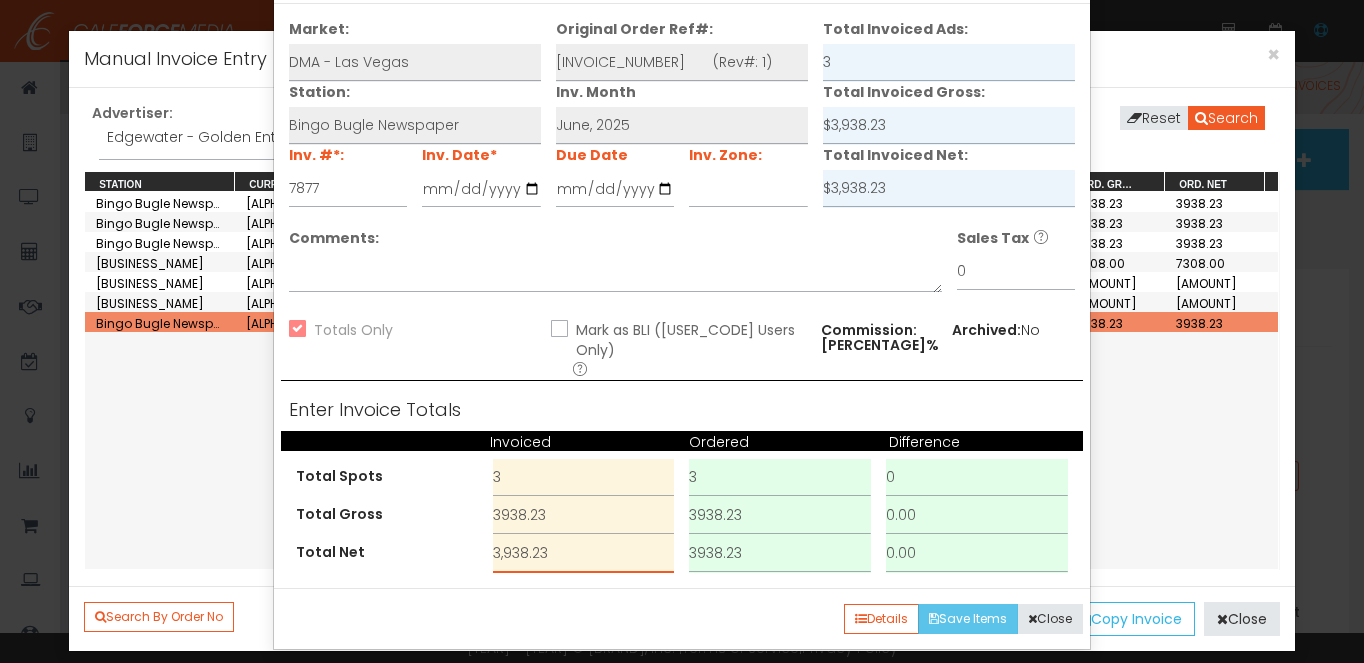 type on "3,938.23" 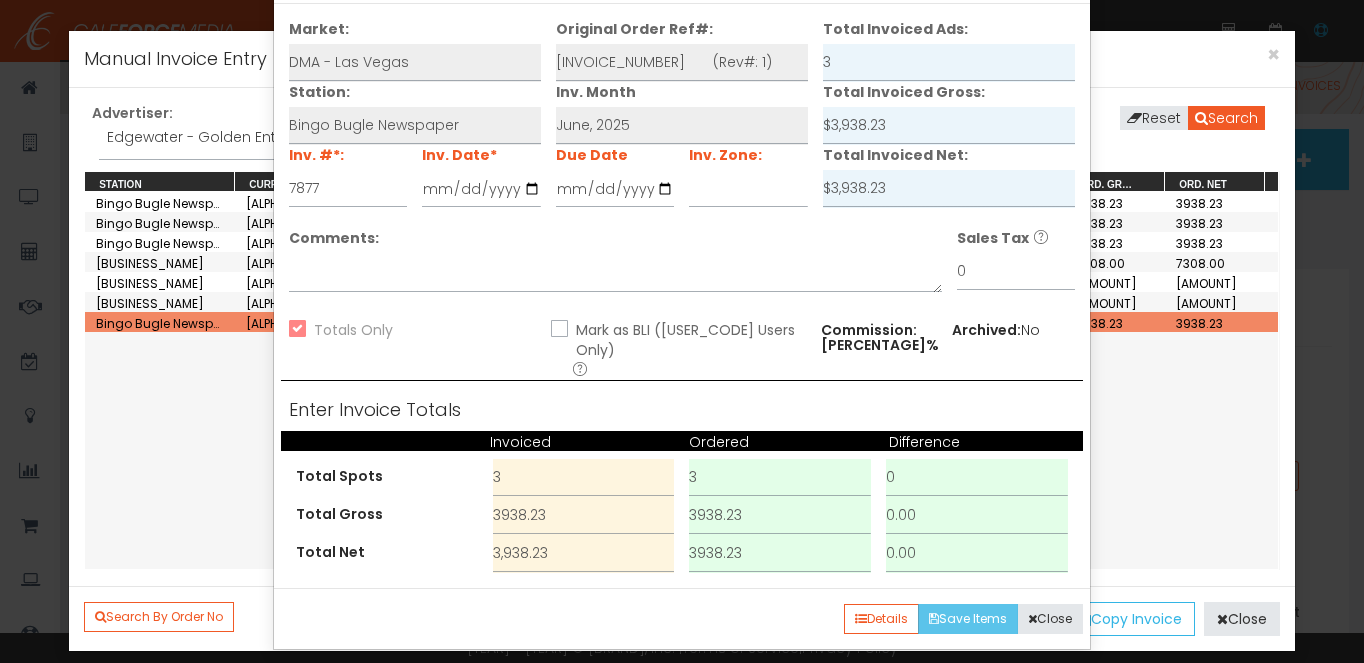 click on "Save Items" at bounding box center [968, 619] 